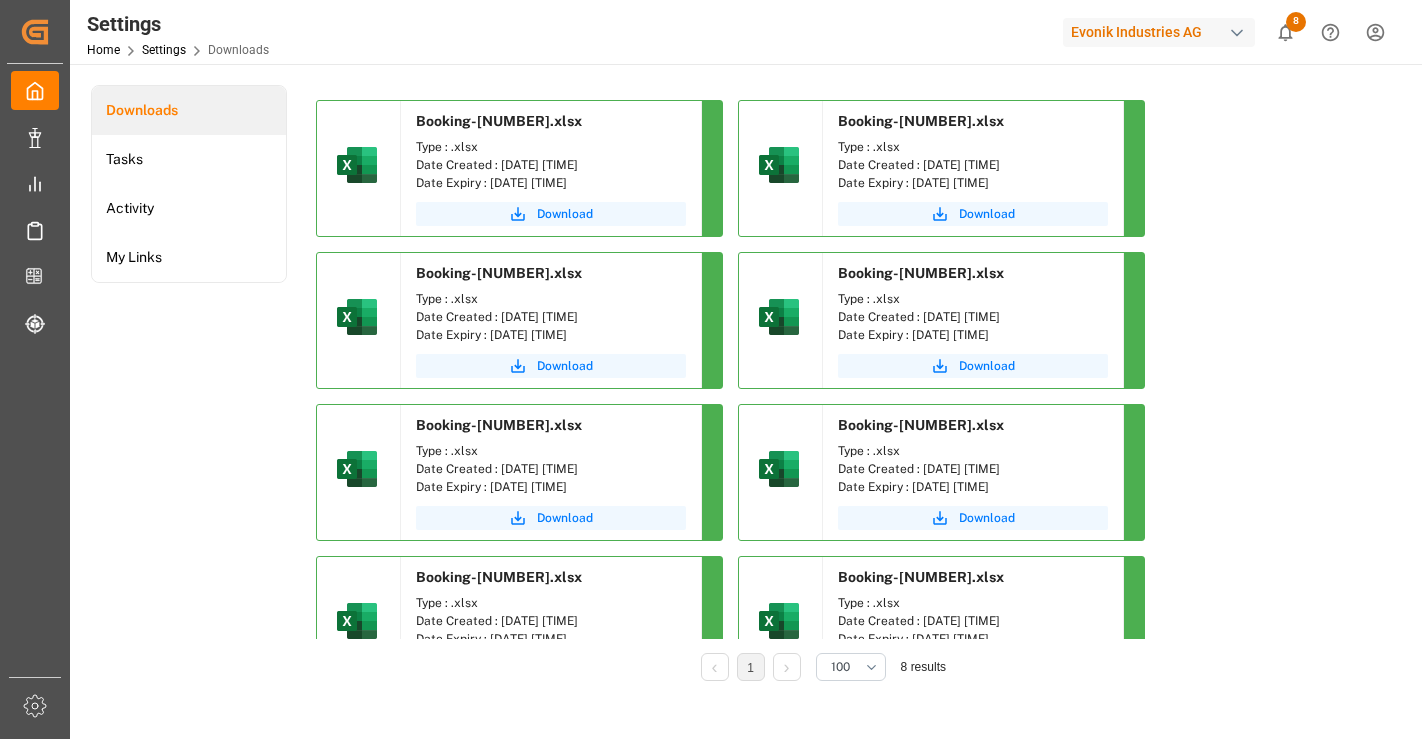 scroll, scrollTop: 0, scrollLeft: 0, axis: both 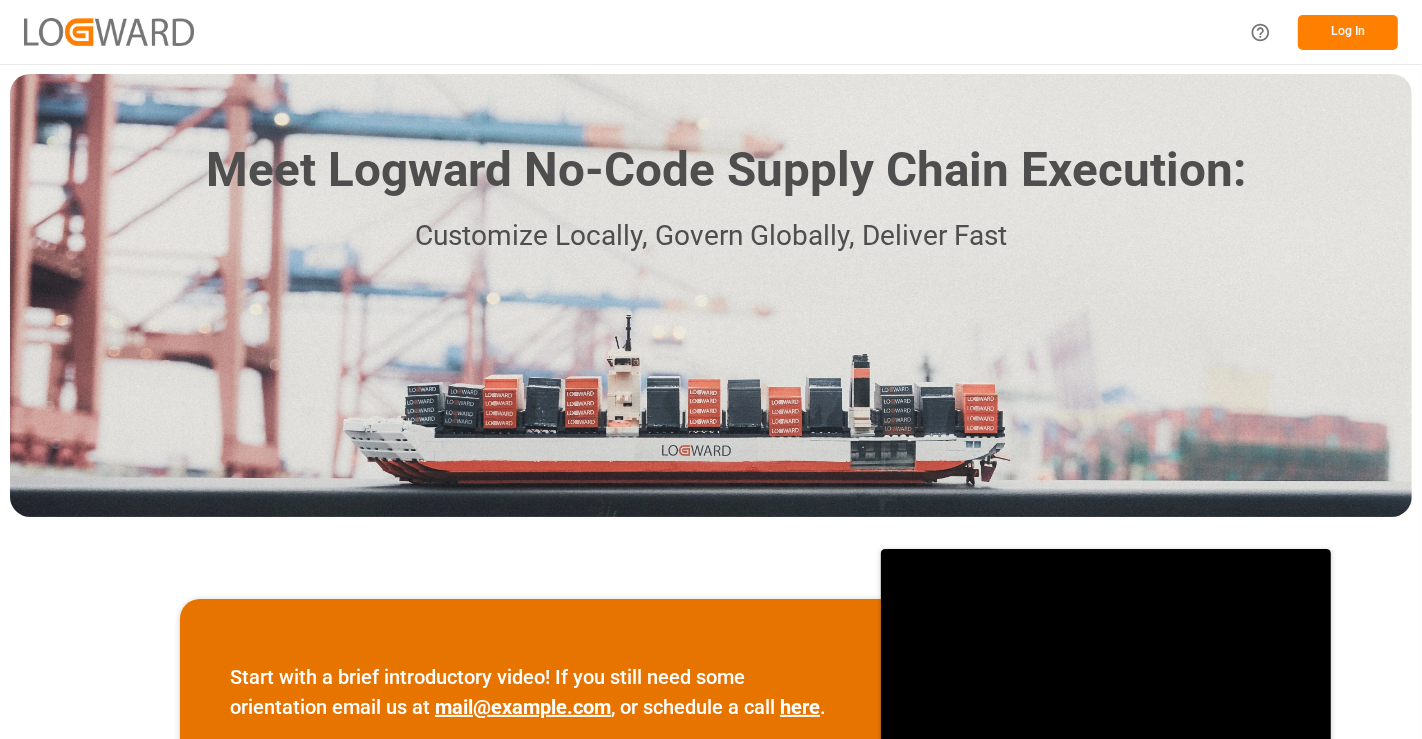 click on "Log In" at bounding box center (1348, 32) 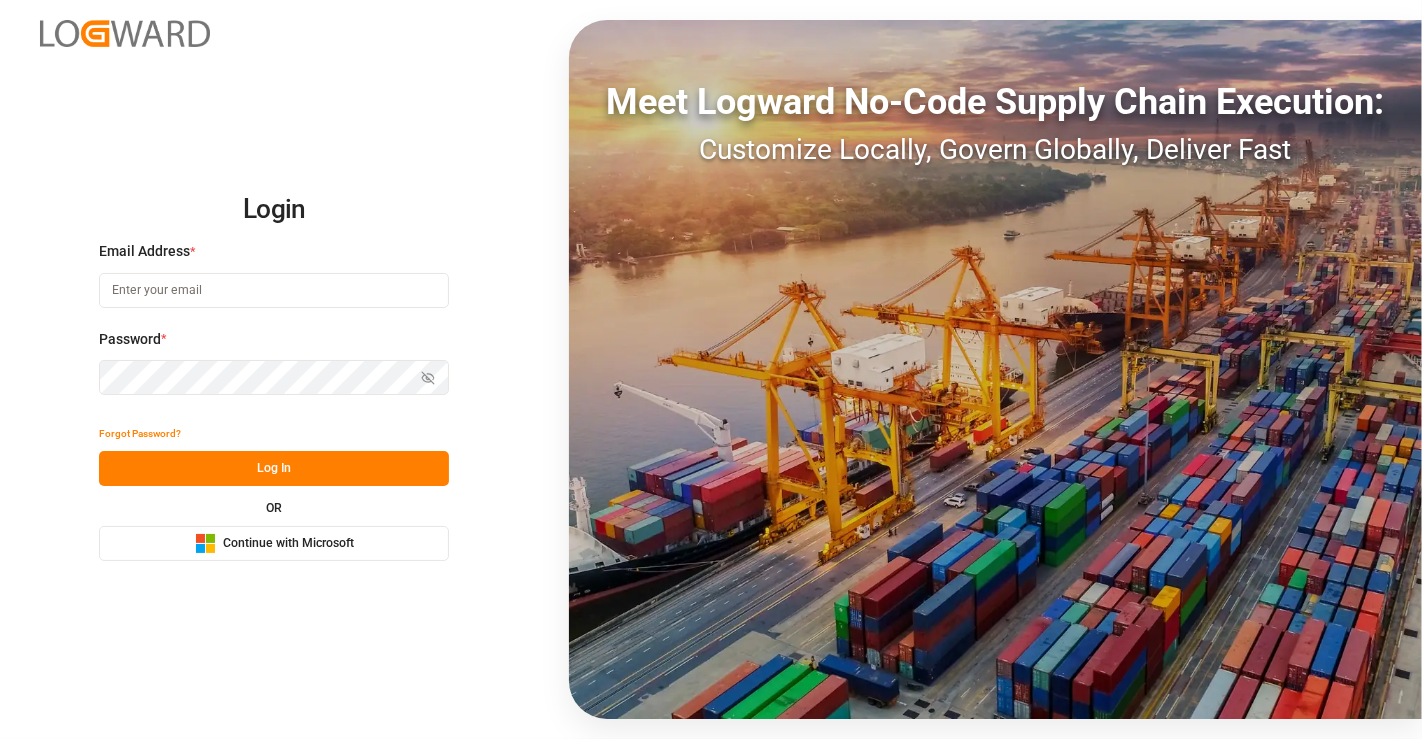 click on "Microsoft Logo Continue with Microsoft" at bounding box center [274, 543] 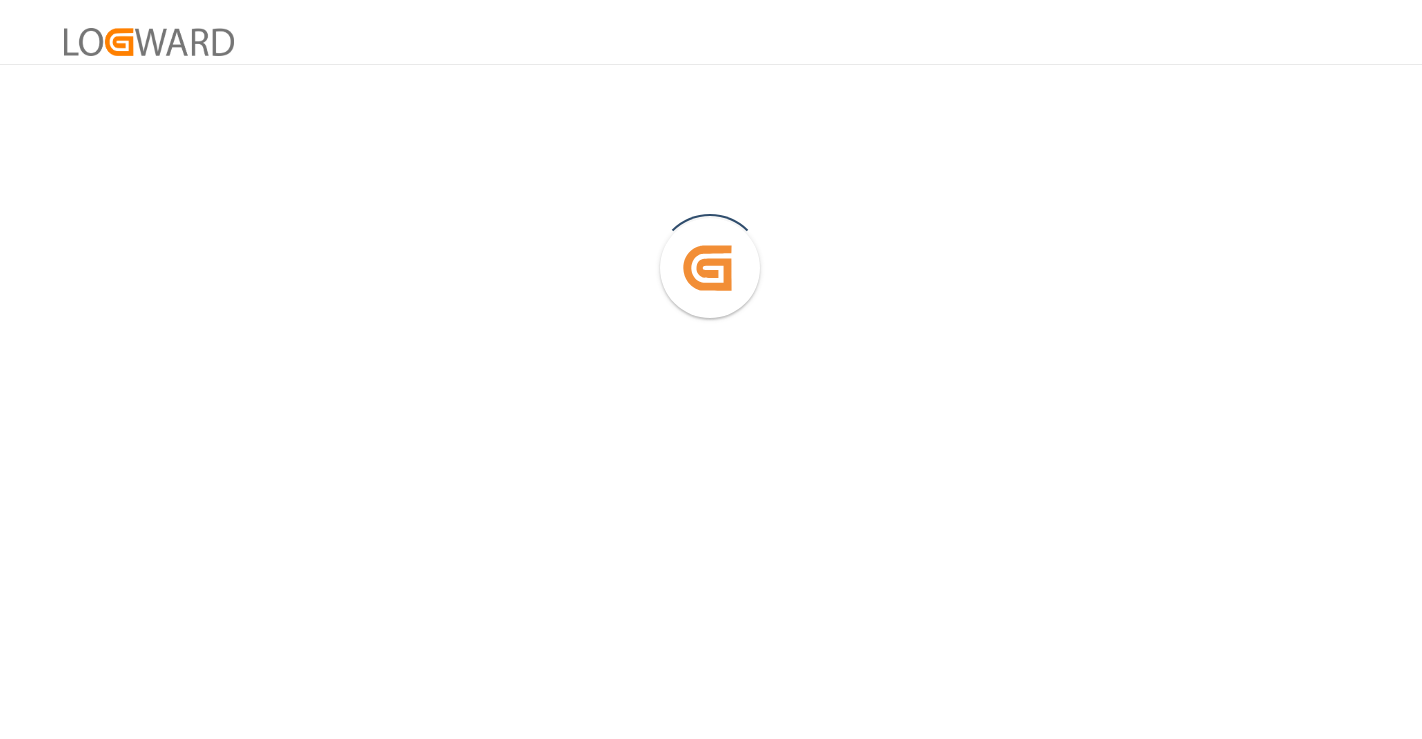 scroll, scrollTop: 0, scrollLeft: 0, axis: both 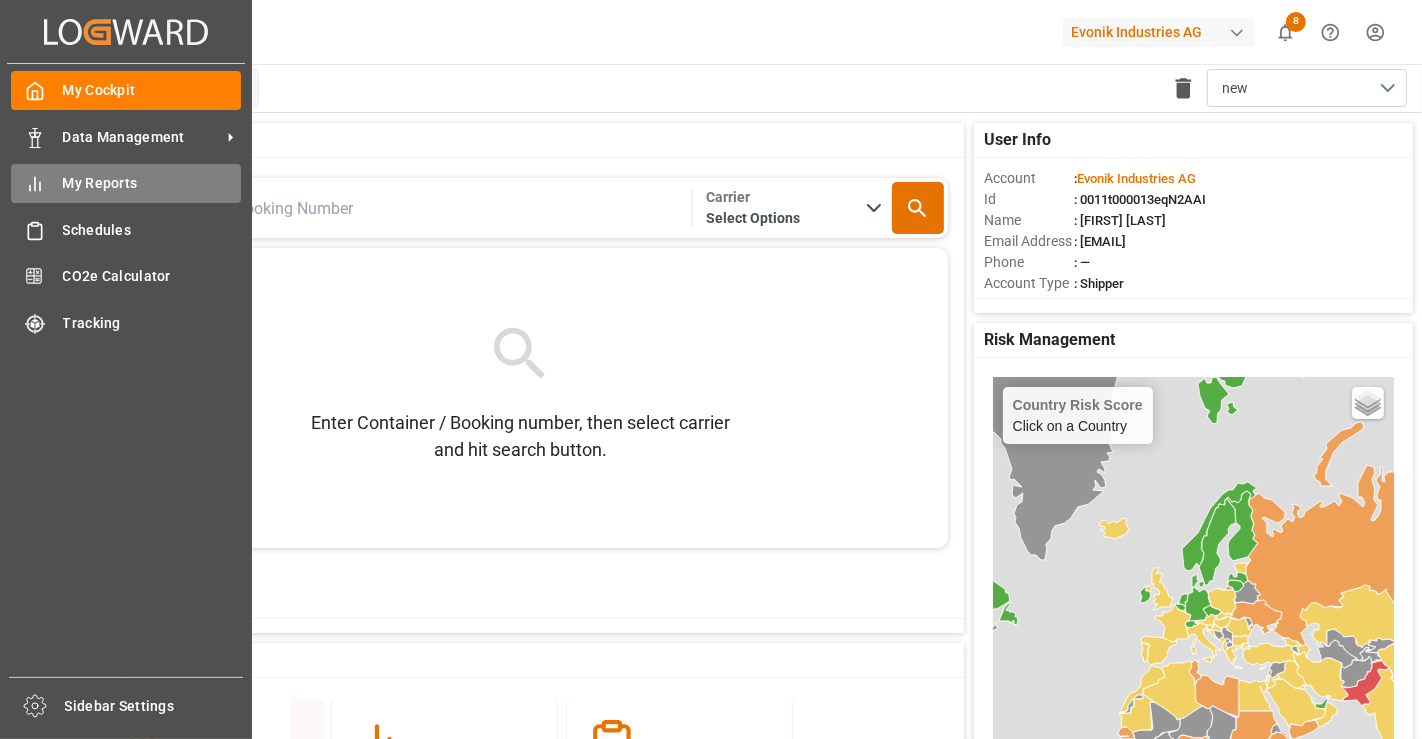 click on "My Reports My Reports" at bounding box center (126, 183) 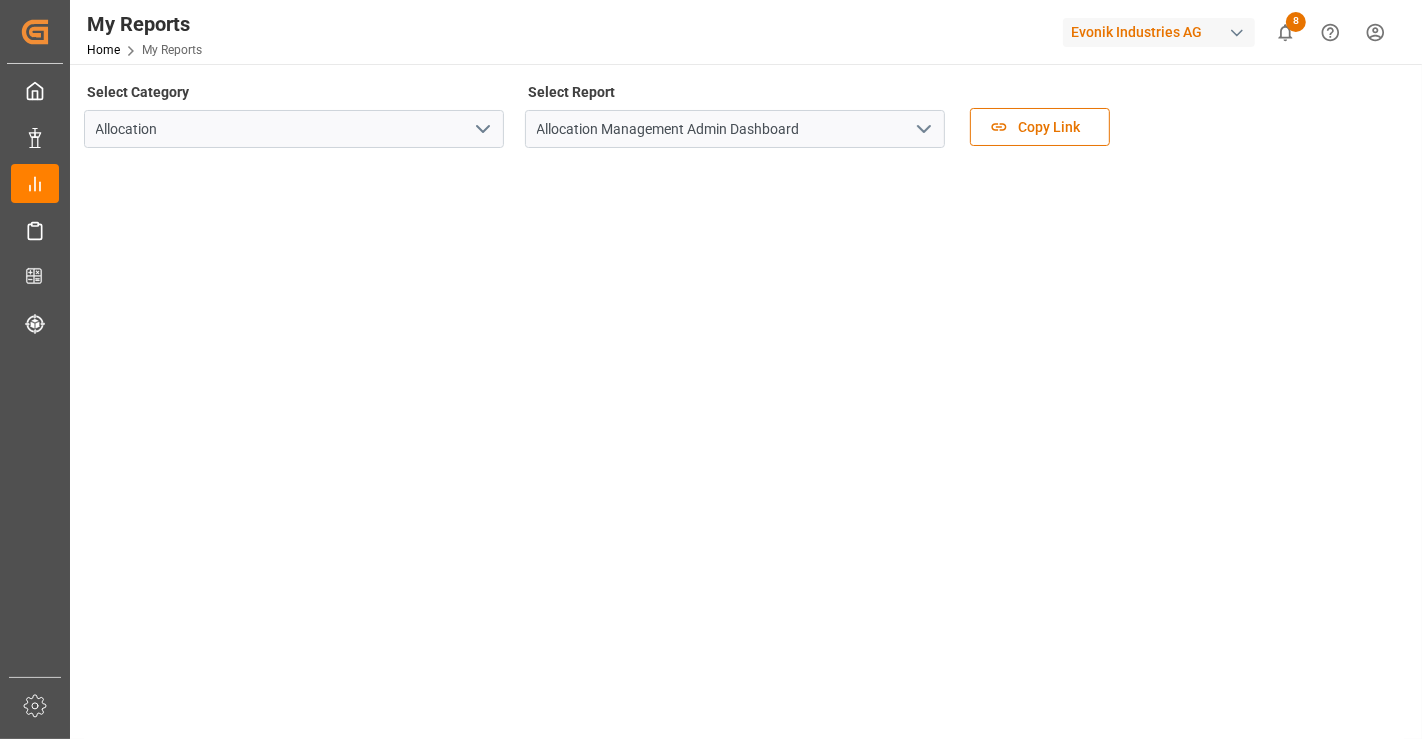 click 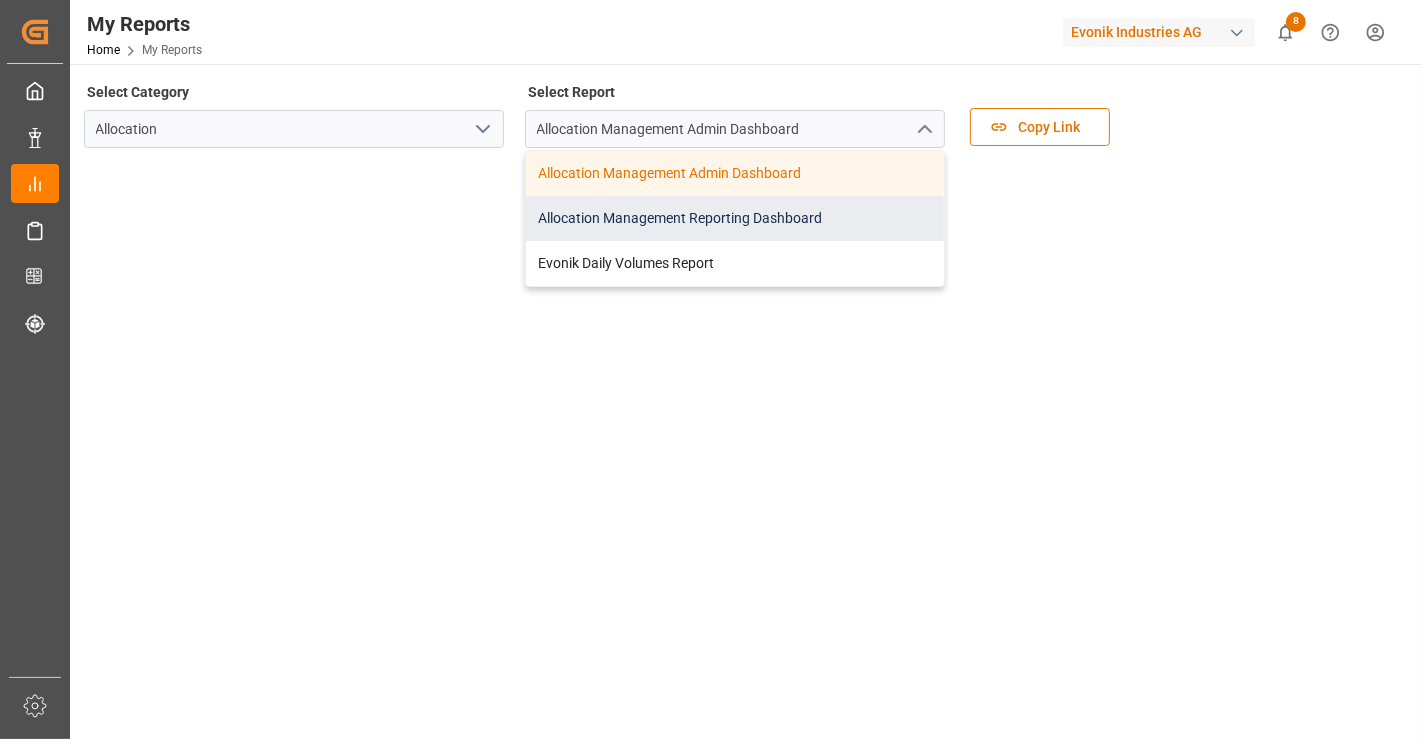 click on "Allocation Management Reporting Dashboard" at bounding box center (735, 218) 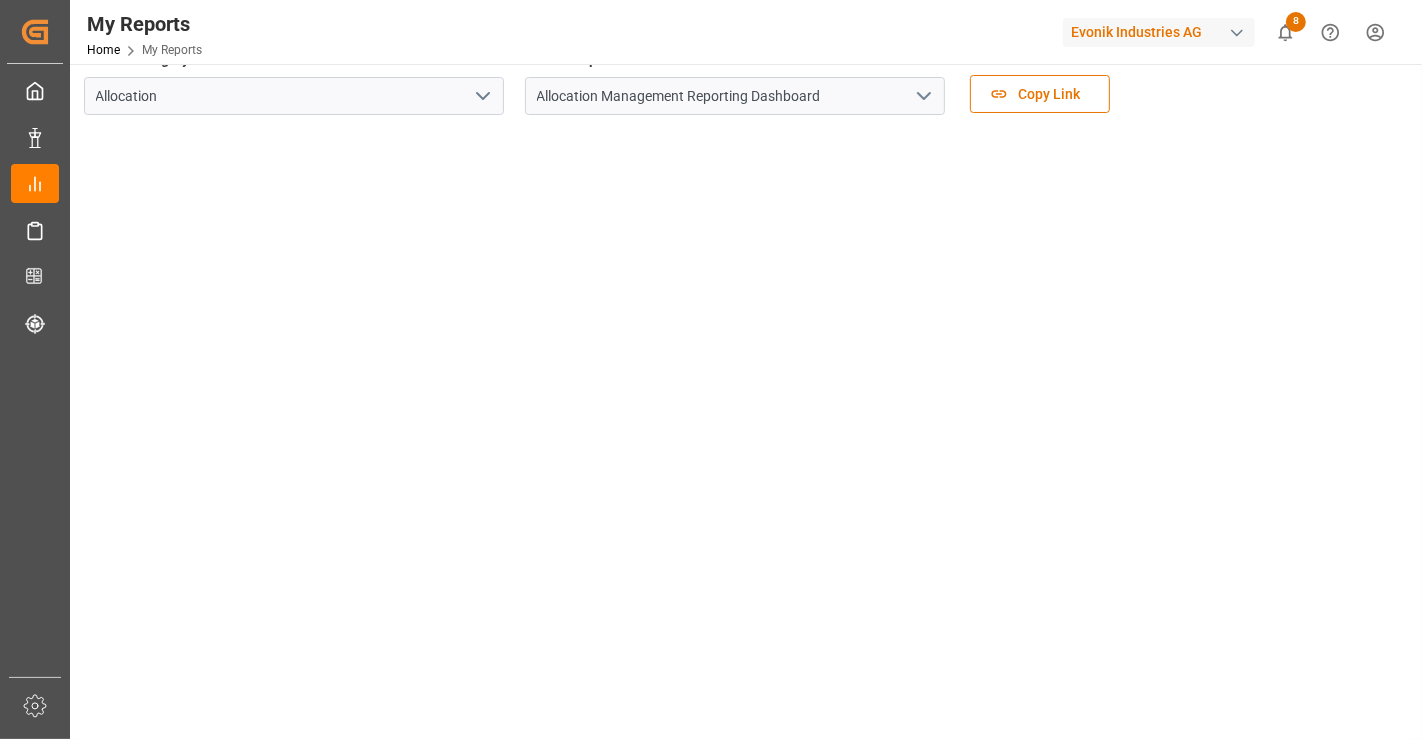 scroll, scrollTop: 0, scrollLeft: 0, axis: both 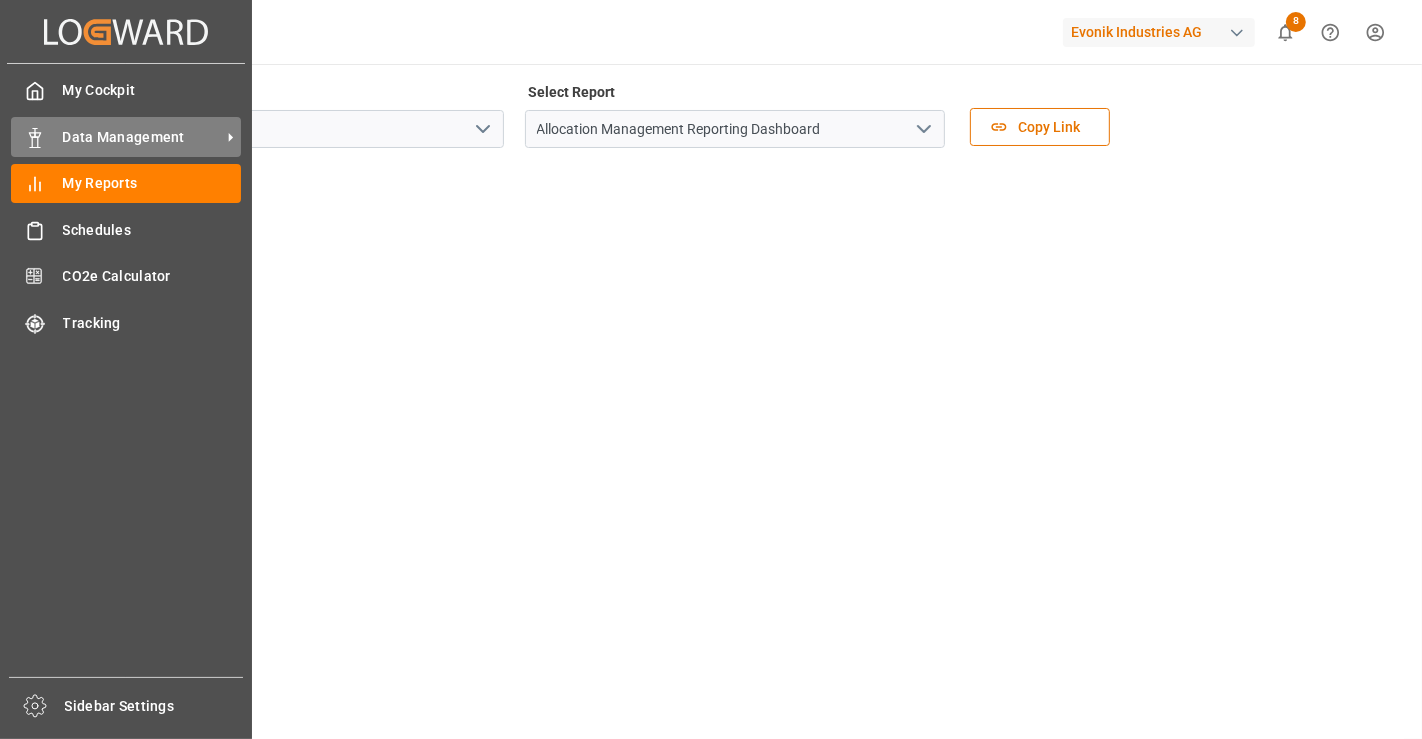 click on "Data Management" at bounding box center [142, 137] 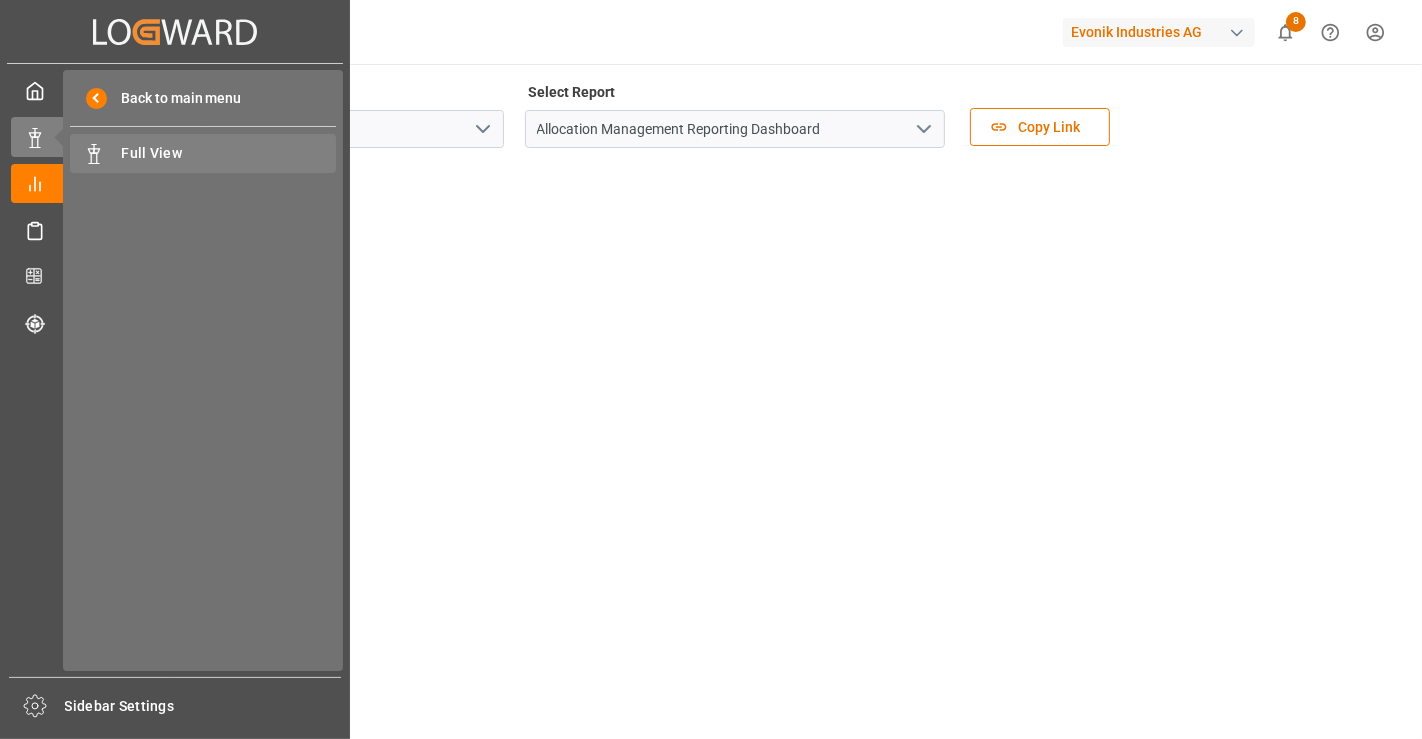 click on "Full View" at bounding box center [229, 153] 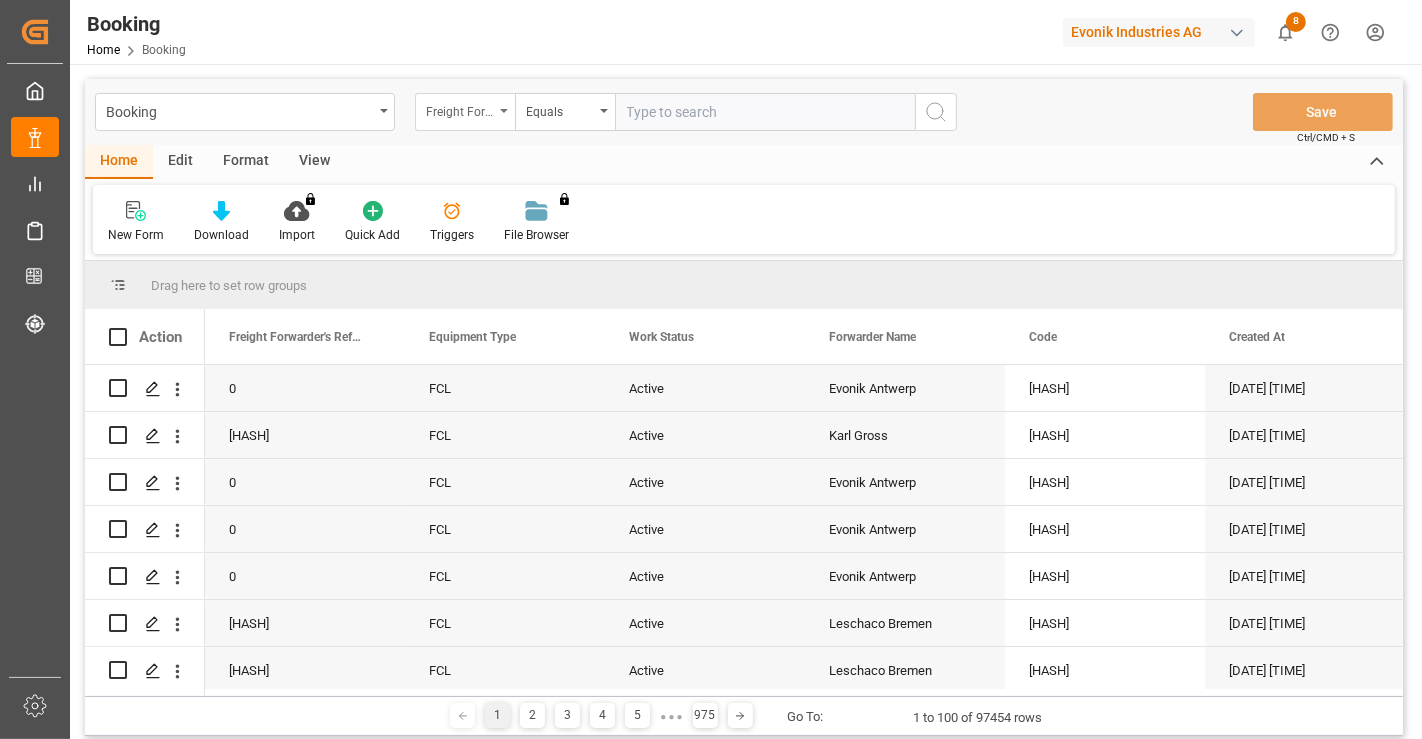 click on "Freight Forwarder's Reference No." at bounding box center [460, 109] 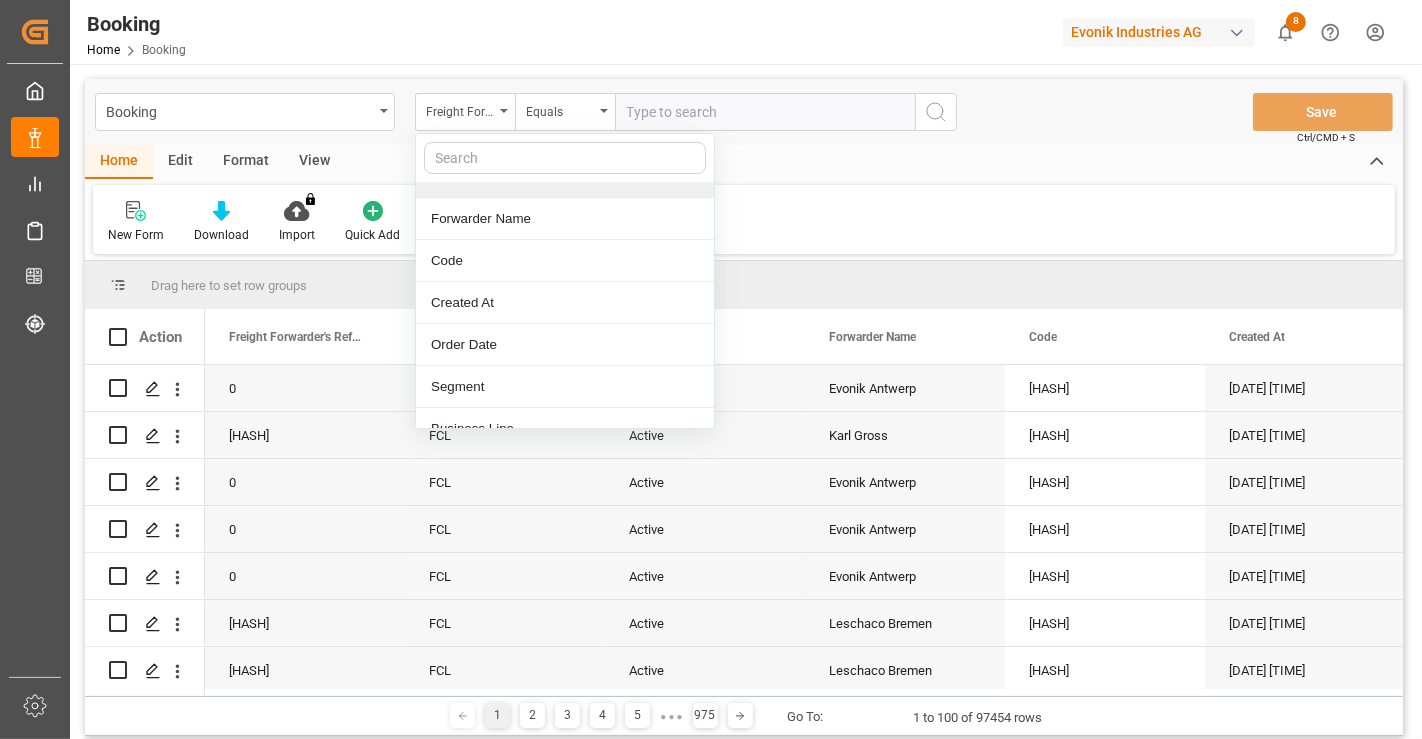 scroll, scrollTop: 222, scrollLeft: 0, axis: vertical 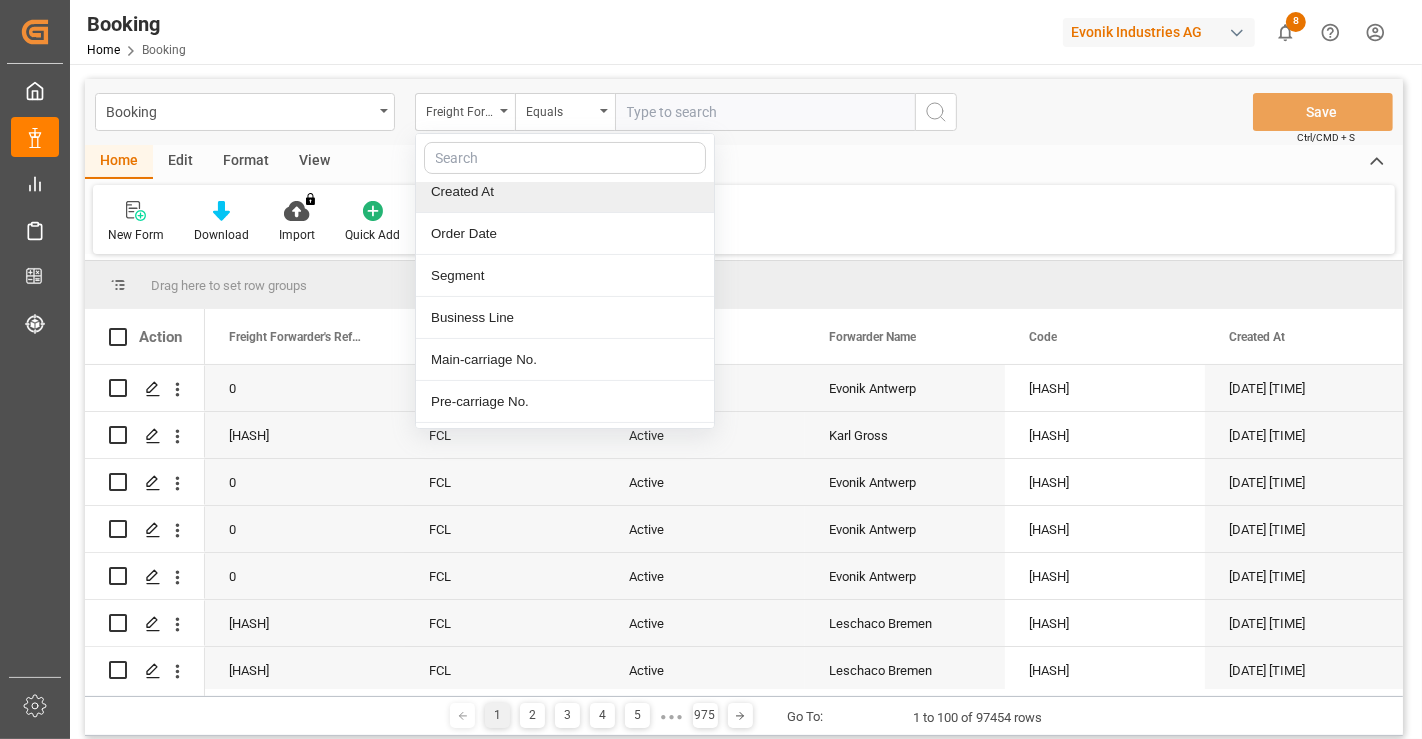 click on "Created At" at bounding box center [565, 192] 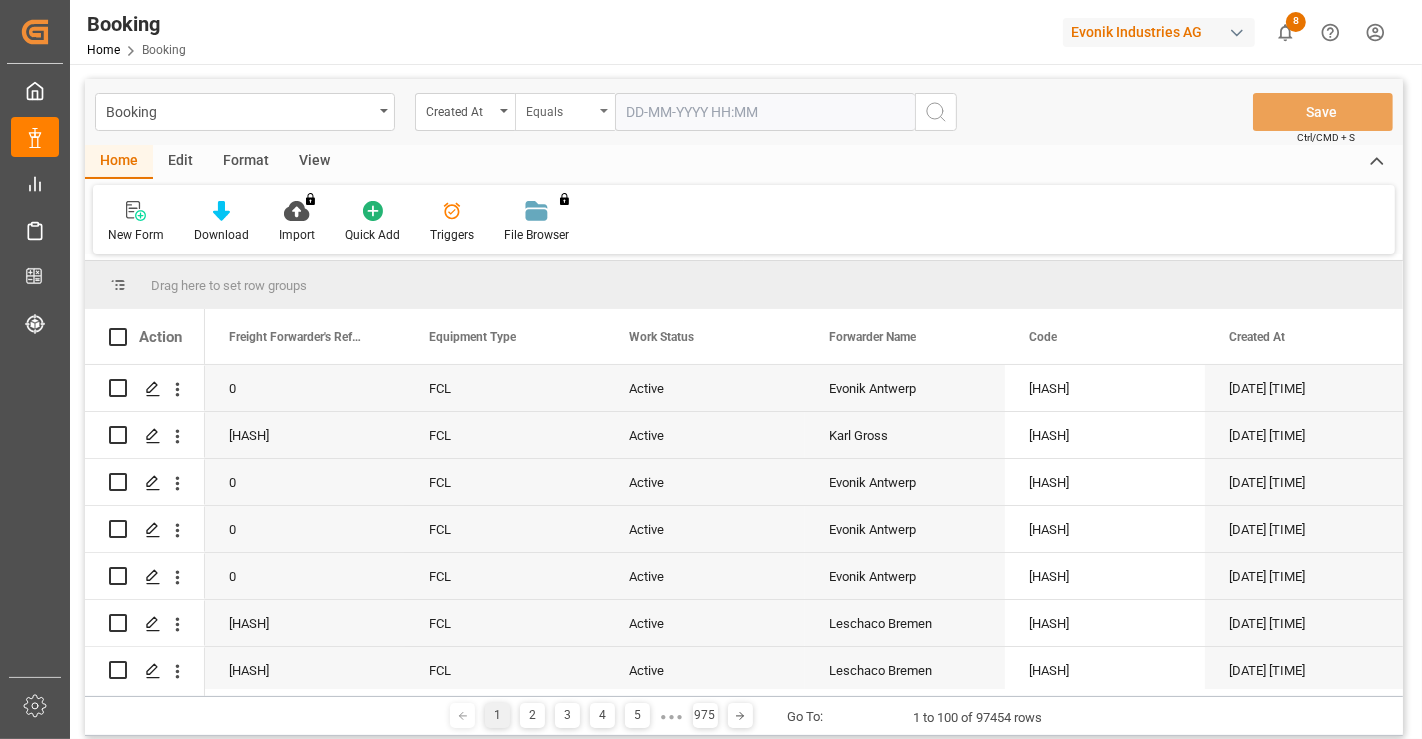 click on "Equals" at bounding box center (560, 109) 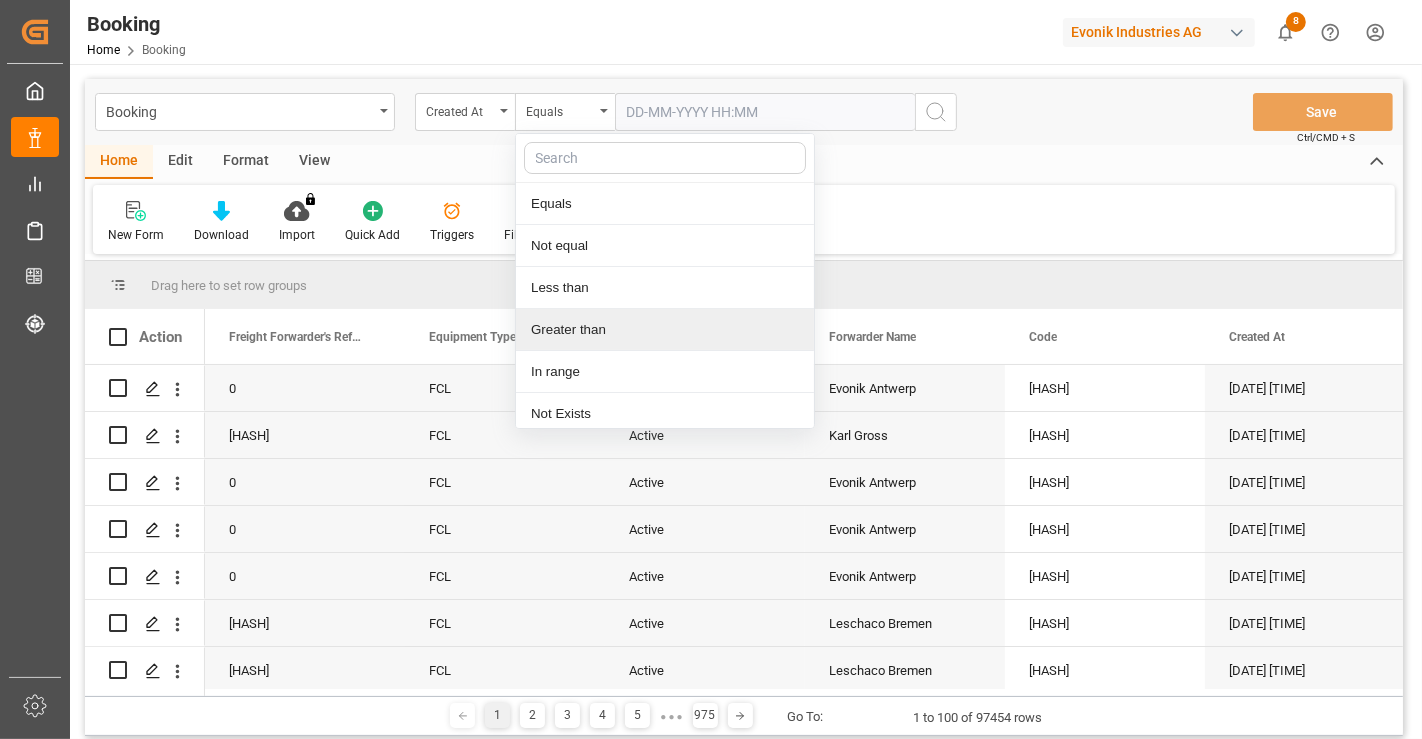 click on "Greater than" at bounding box center (665, 330) 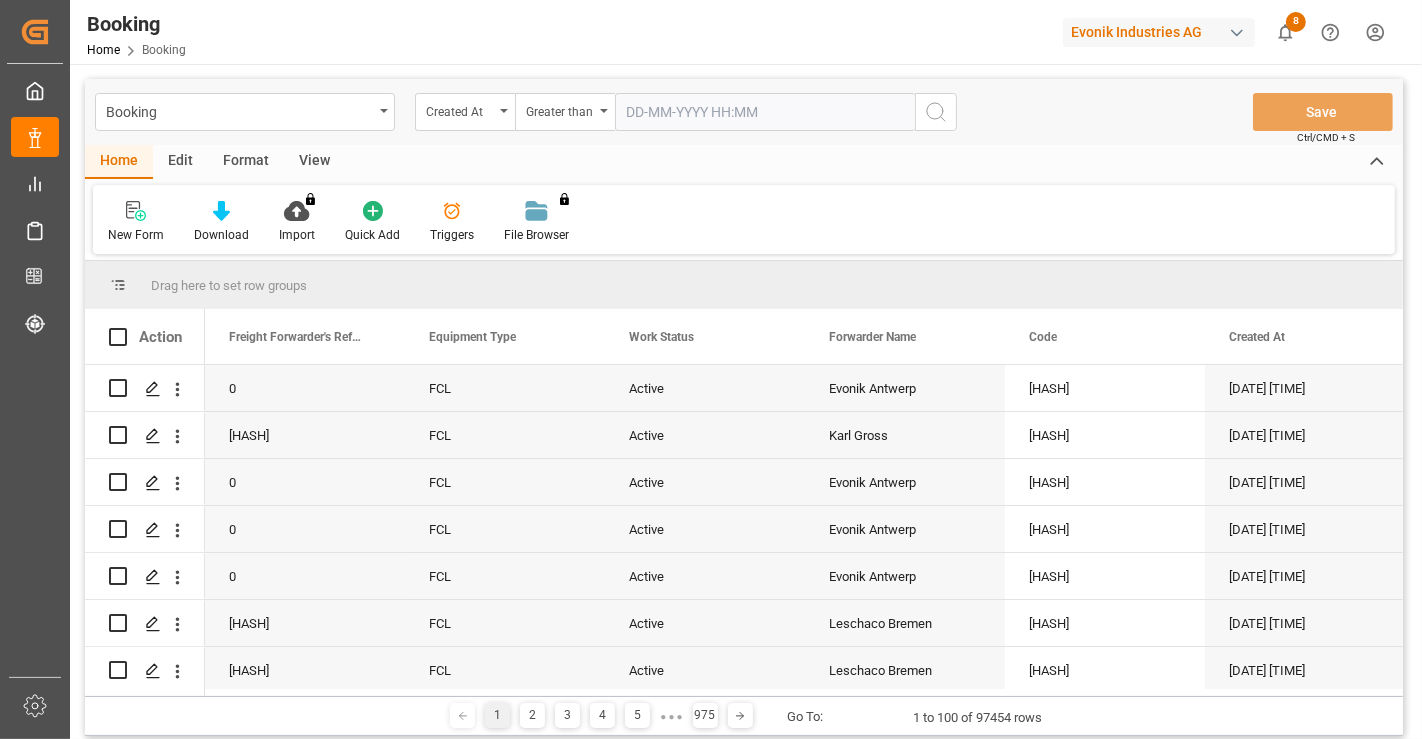 click at bounding box center (765, 112) 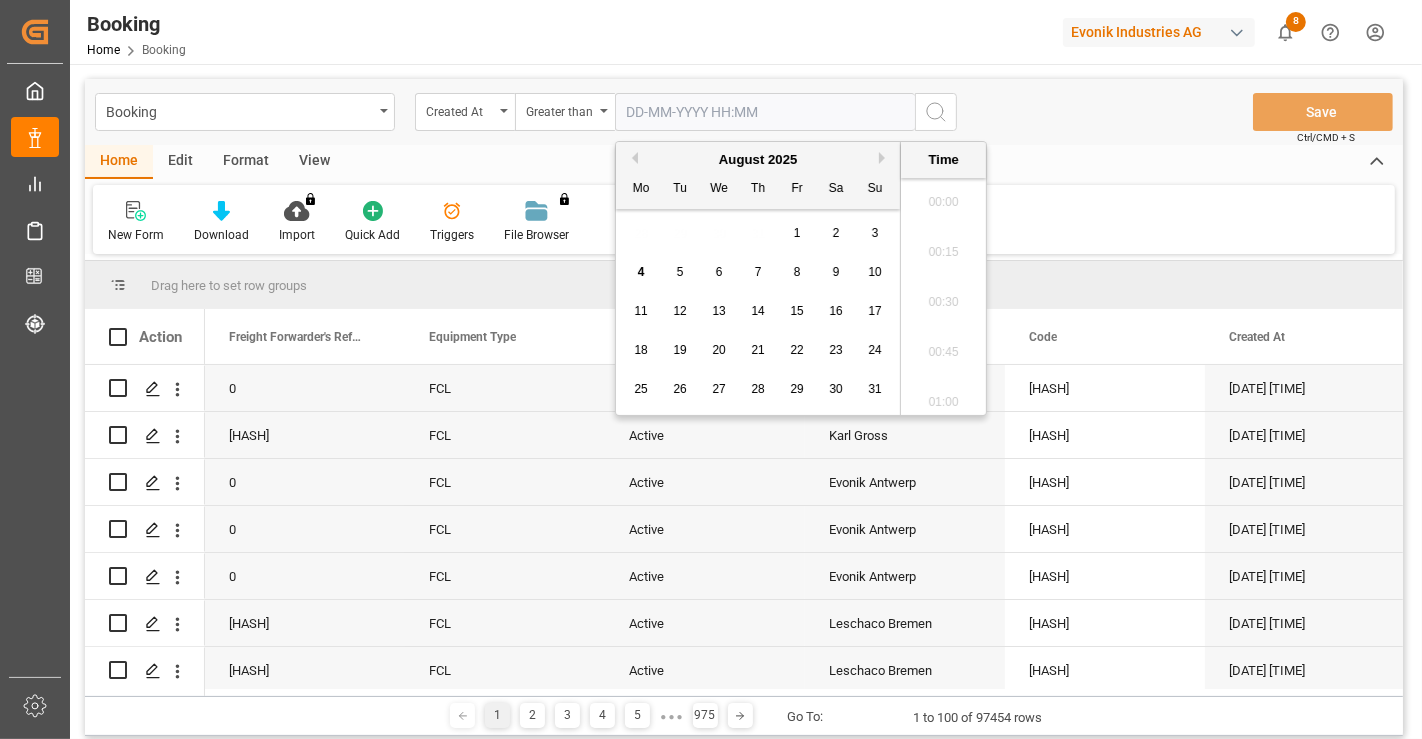 scroll, scrollTop: 3004, scrollLeft: 0, axis: vertical 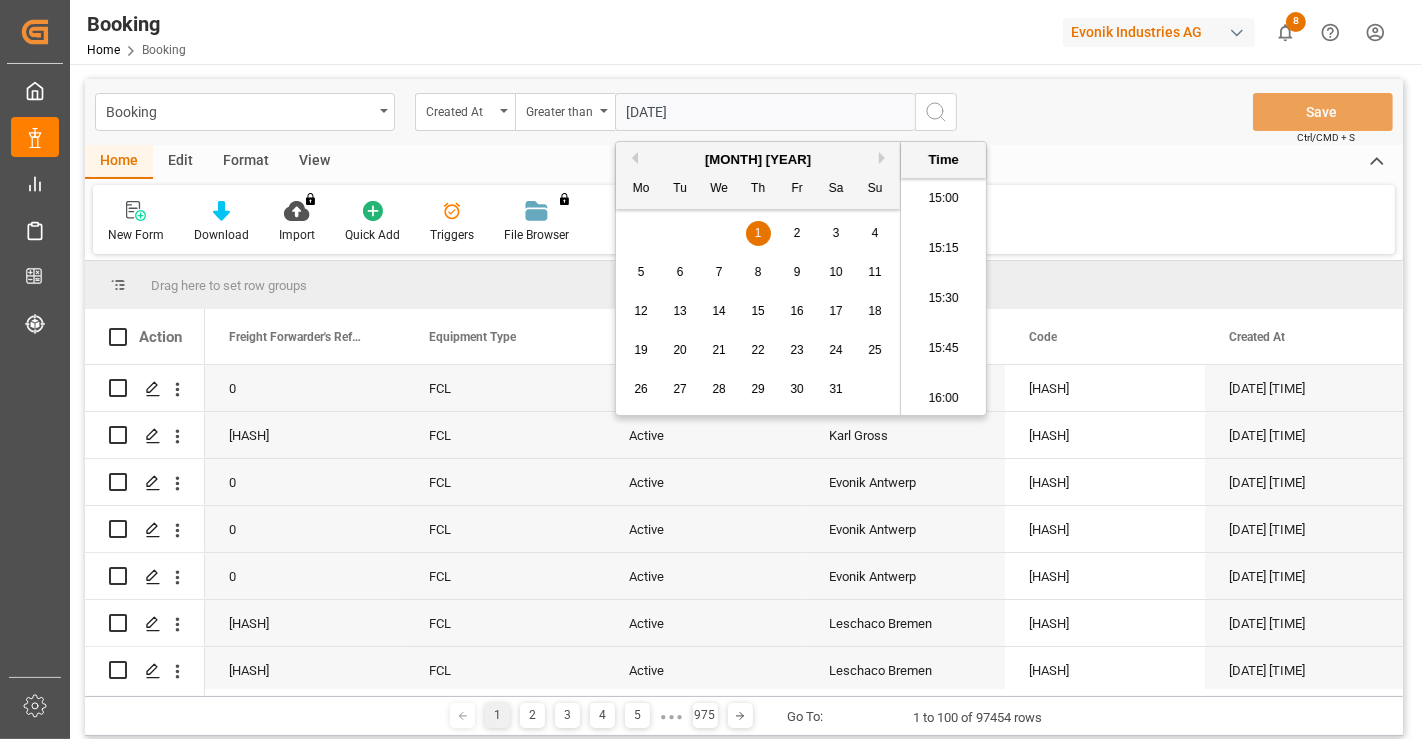 type on "[DATE] [TIME]" 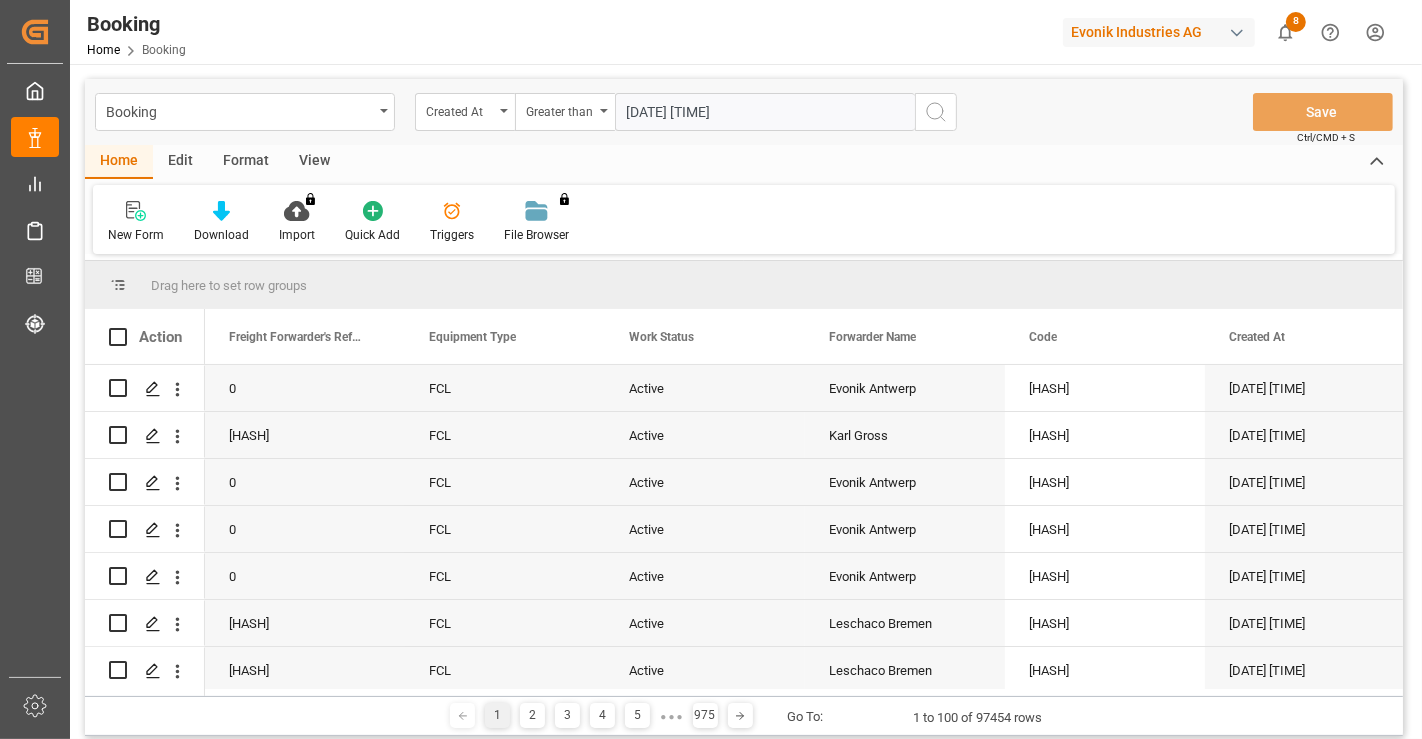 click on "Booking Created At Greater than [DATE] [TIME] Save Ctrl/CMD + S" at bounding box center [744, 112] 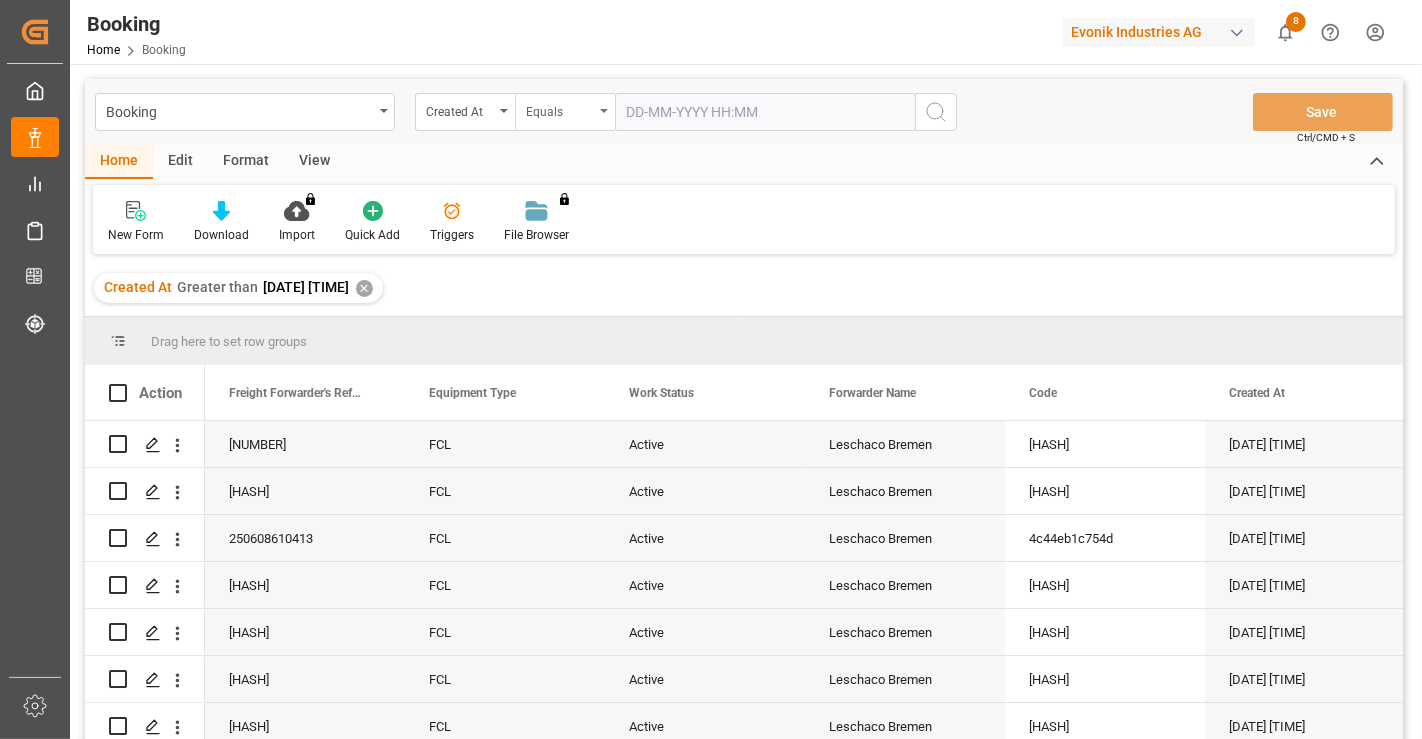 click on "Equals" at bounding box center (560, 109) 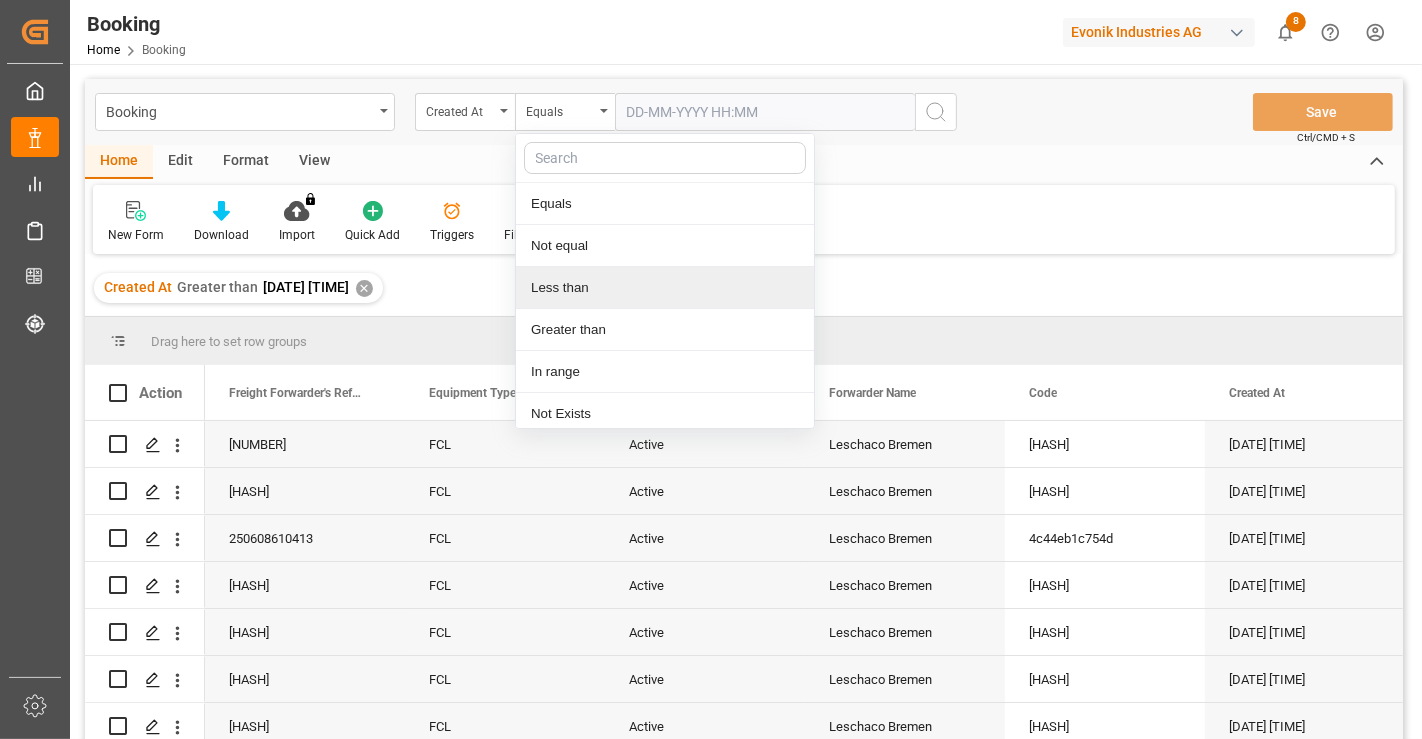 click on "Less than" at bounding box center (665, 288) 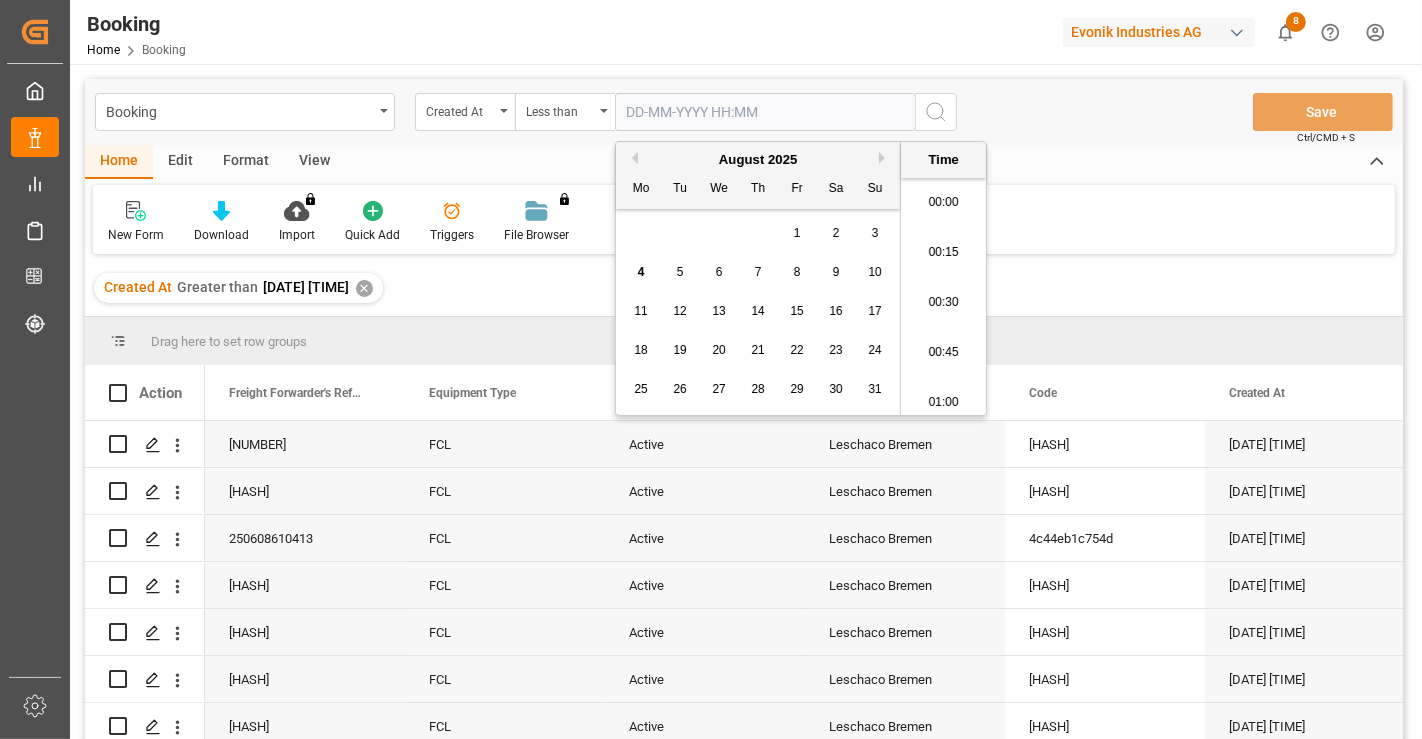 click at bounding box center (765, 112) 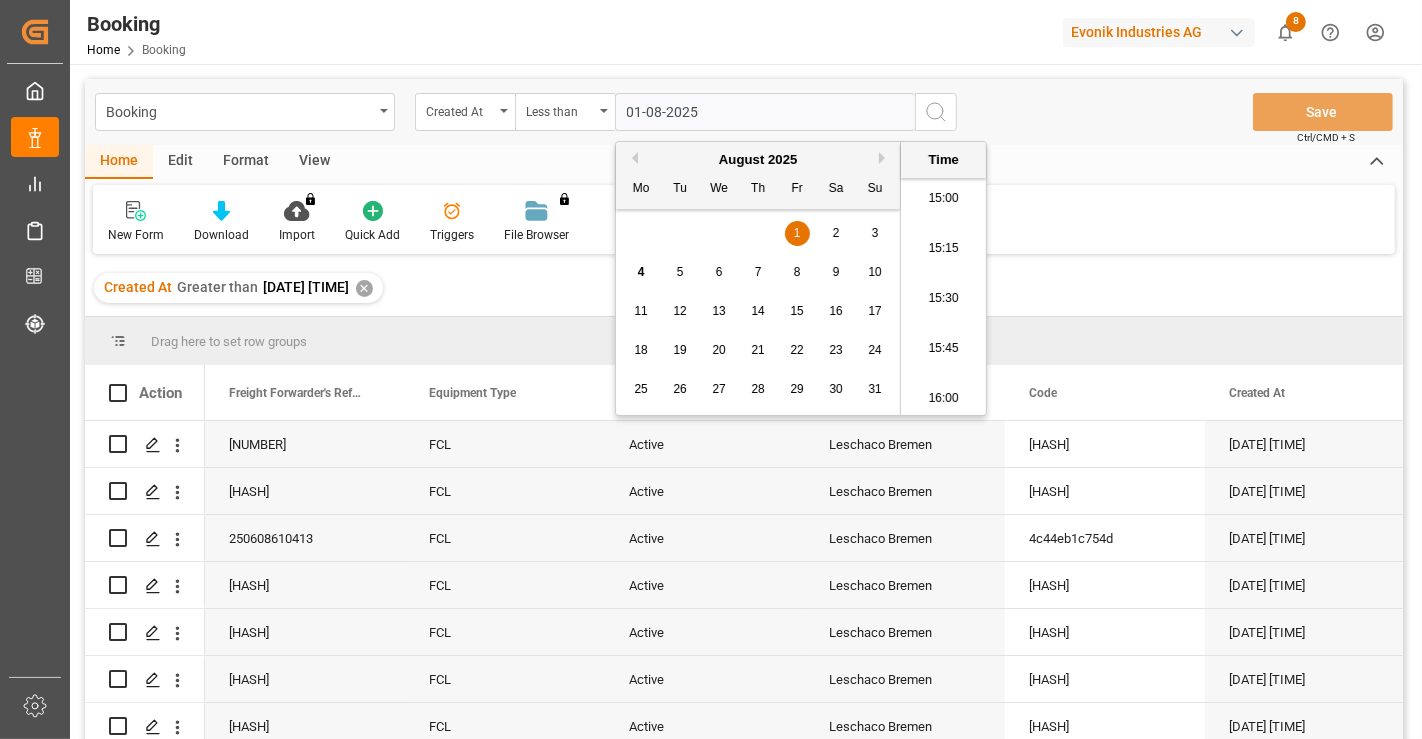 type on "01-08-2025 00:00" 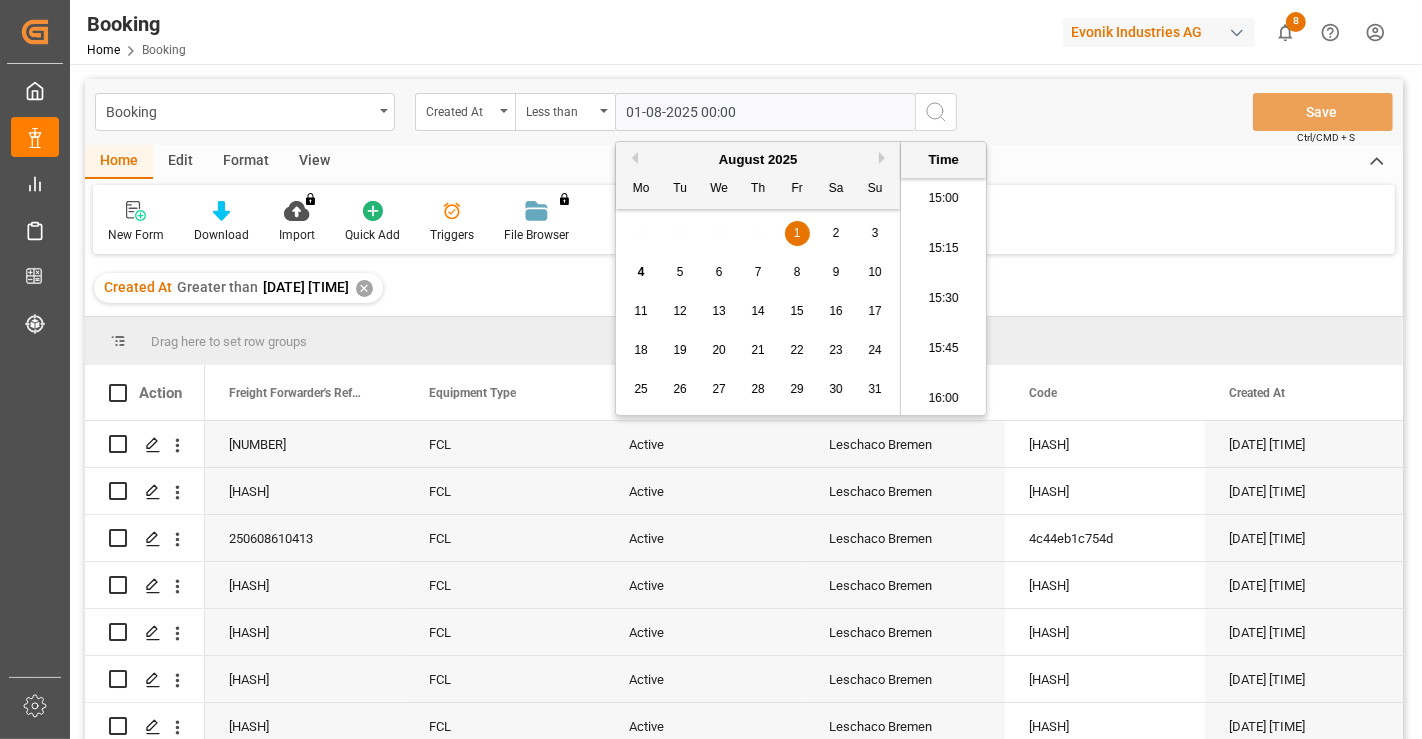 click on "Booking Created At Less than [DATE] [TIME] Save Ctrl/CMD + S" at bounding box center (744, 112) 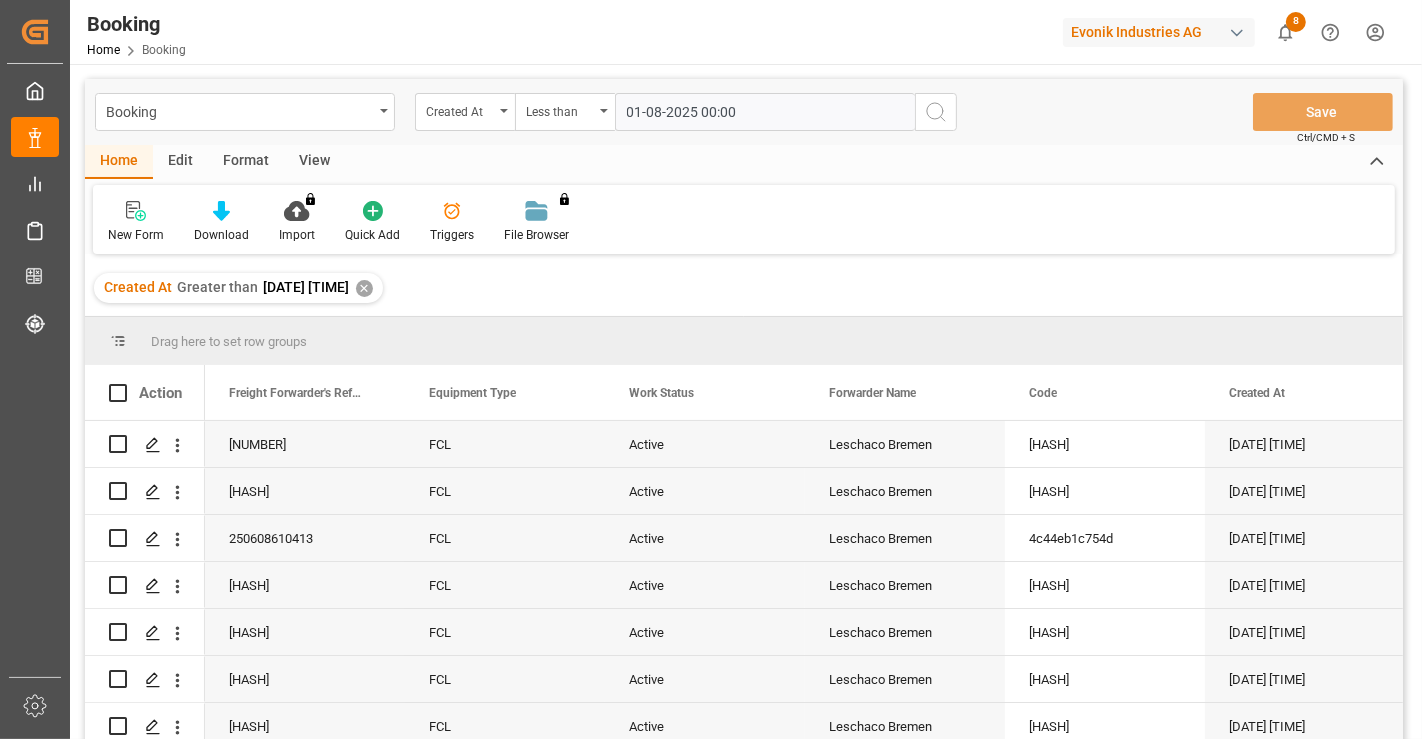 click 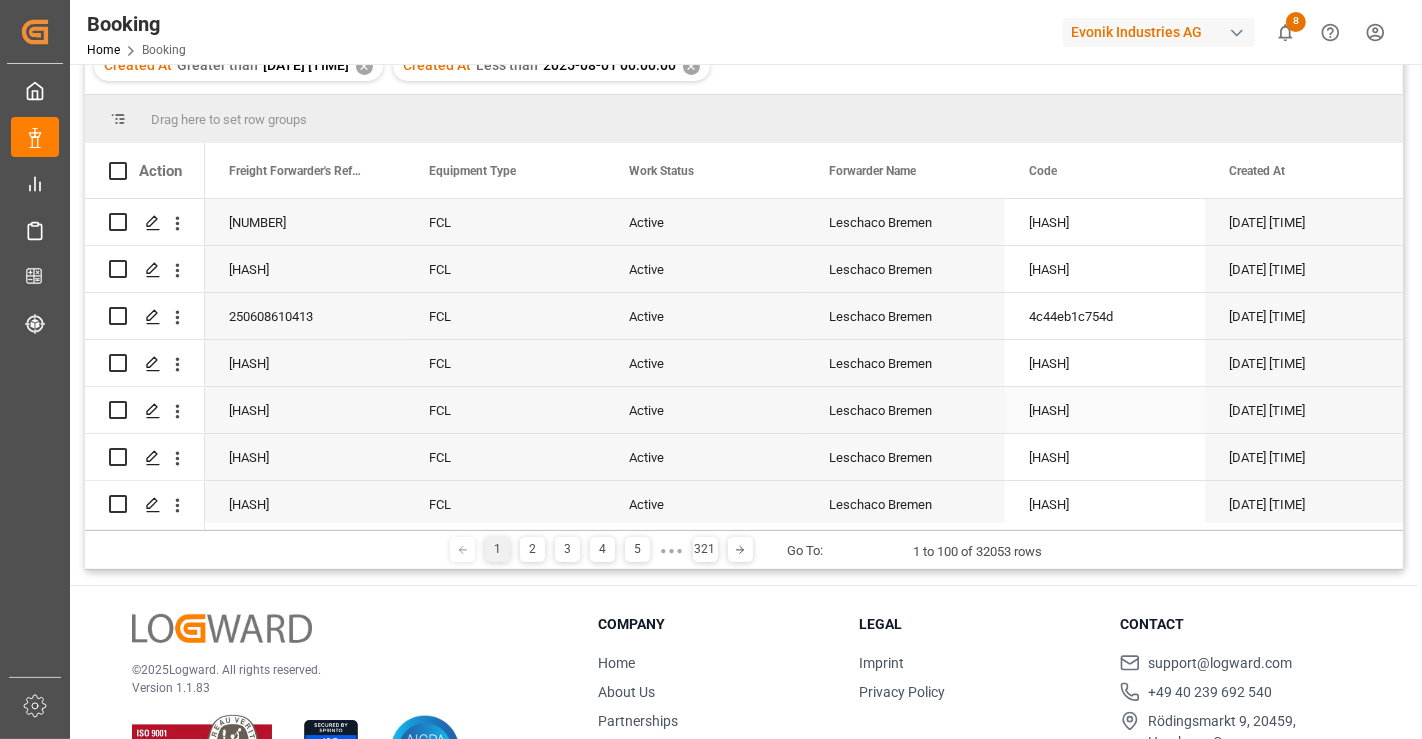 scroll, scrollTop: 0, scrollLeft: 0, axis: both 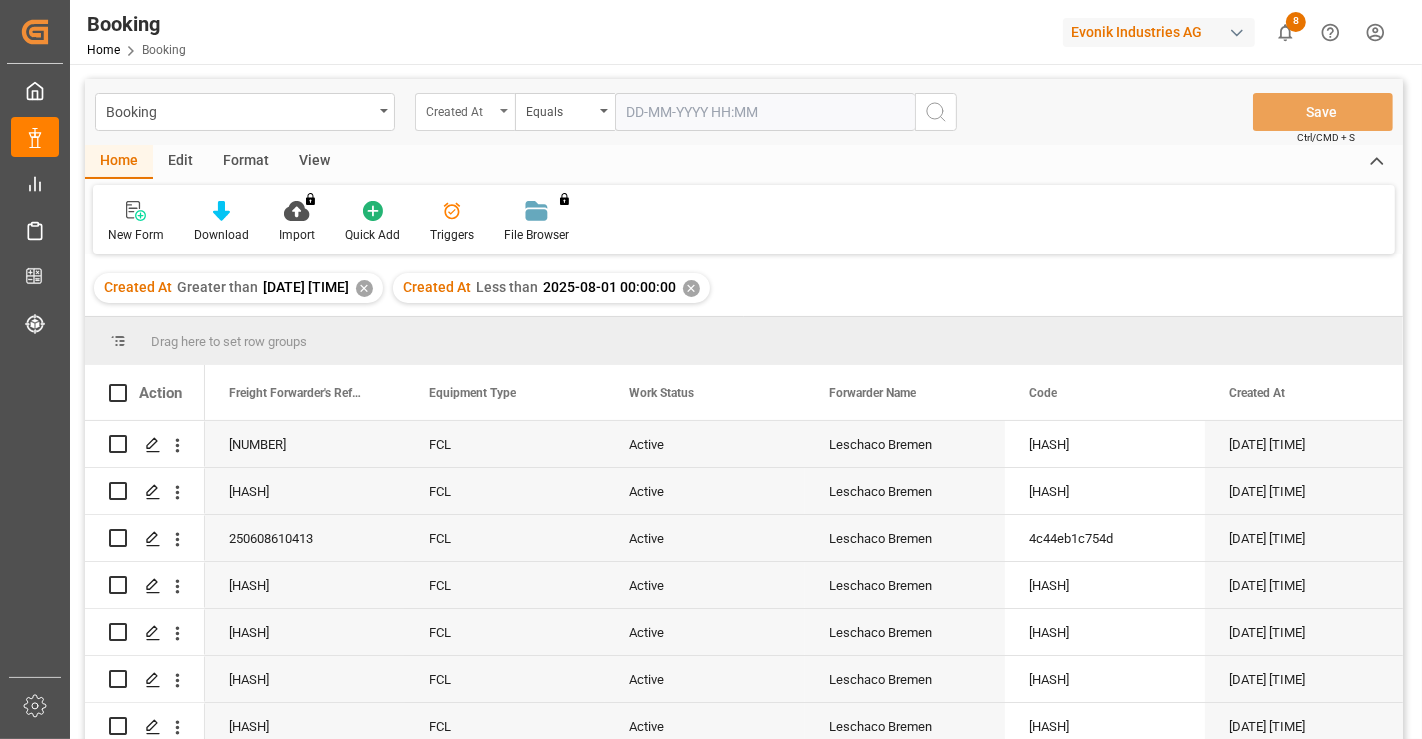 click on "Created At" at bounding box center (460, 109) 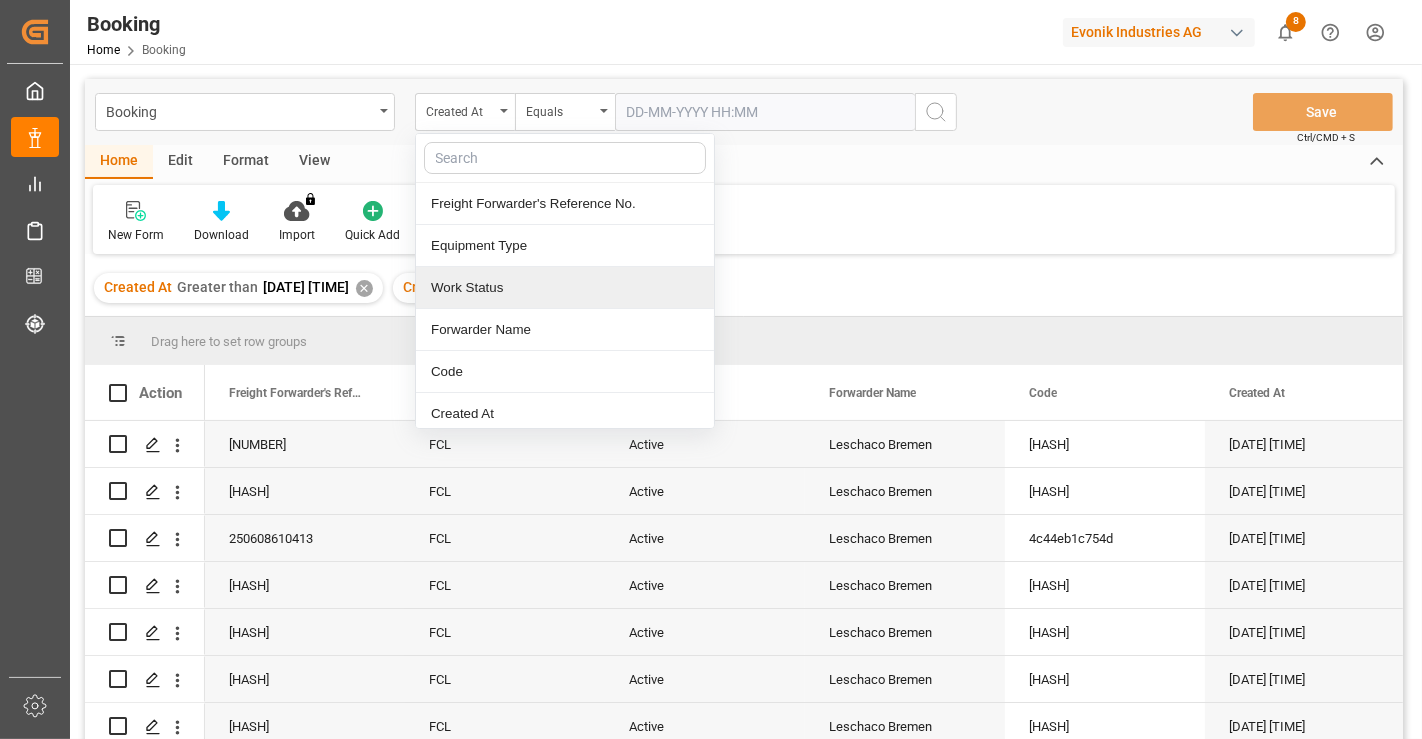 click on "Work Status" at bounding box center [565, 288] 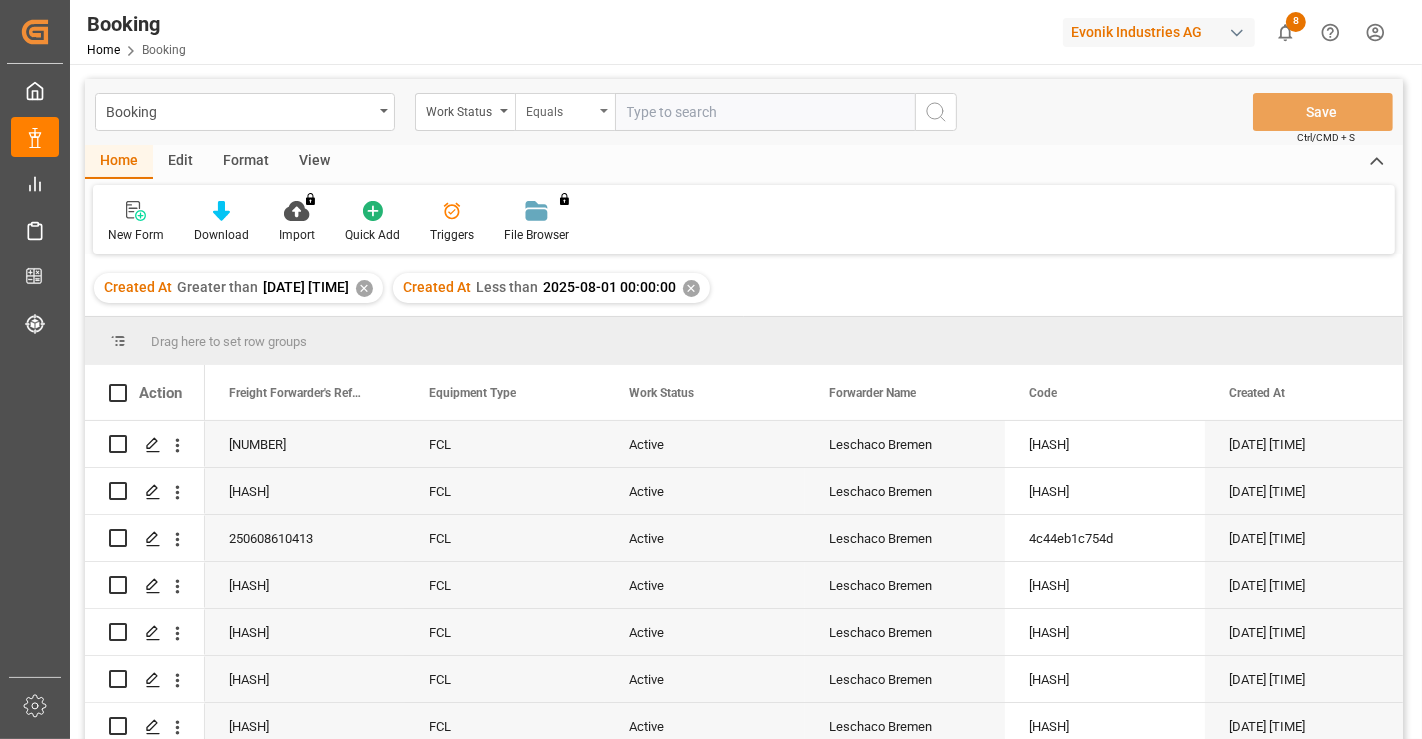 click on "Equals" at bounding box center [560, 109] 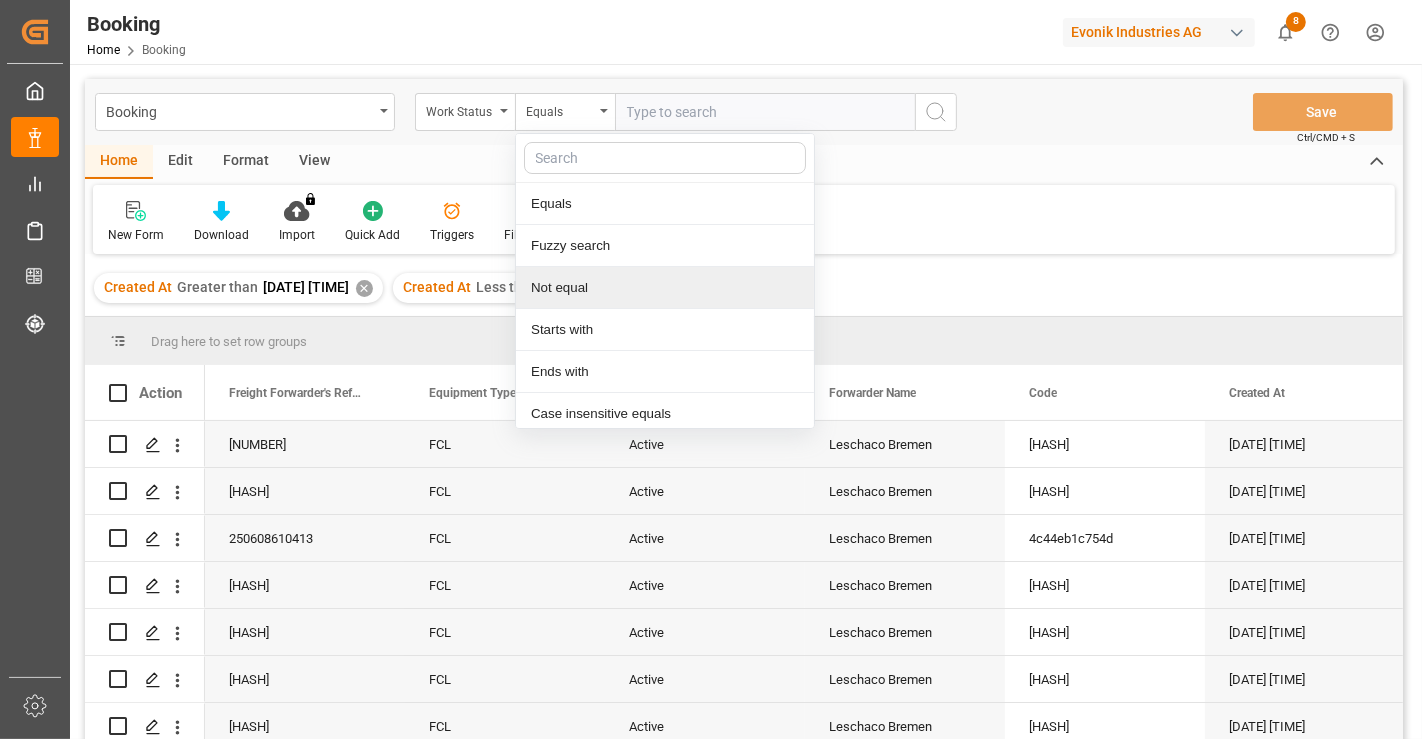 click on "Not equal" at bounding box center (665, 288) 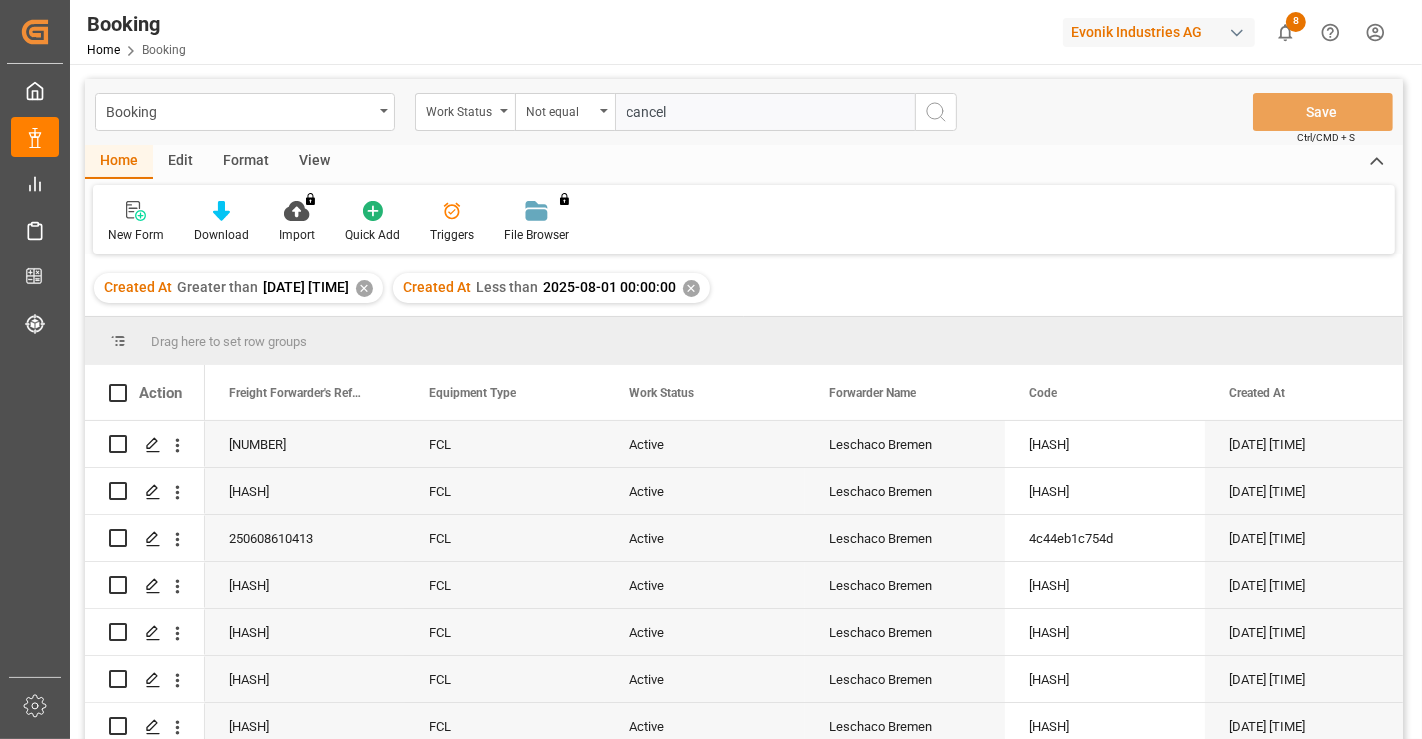 type on "cancel" 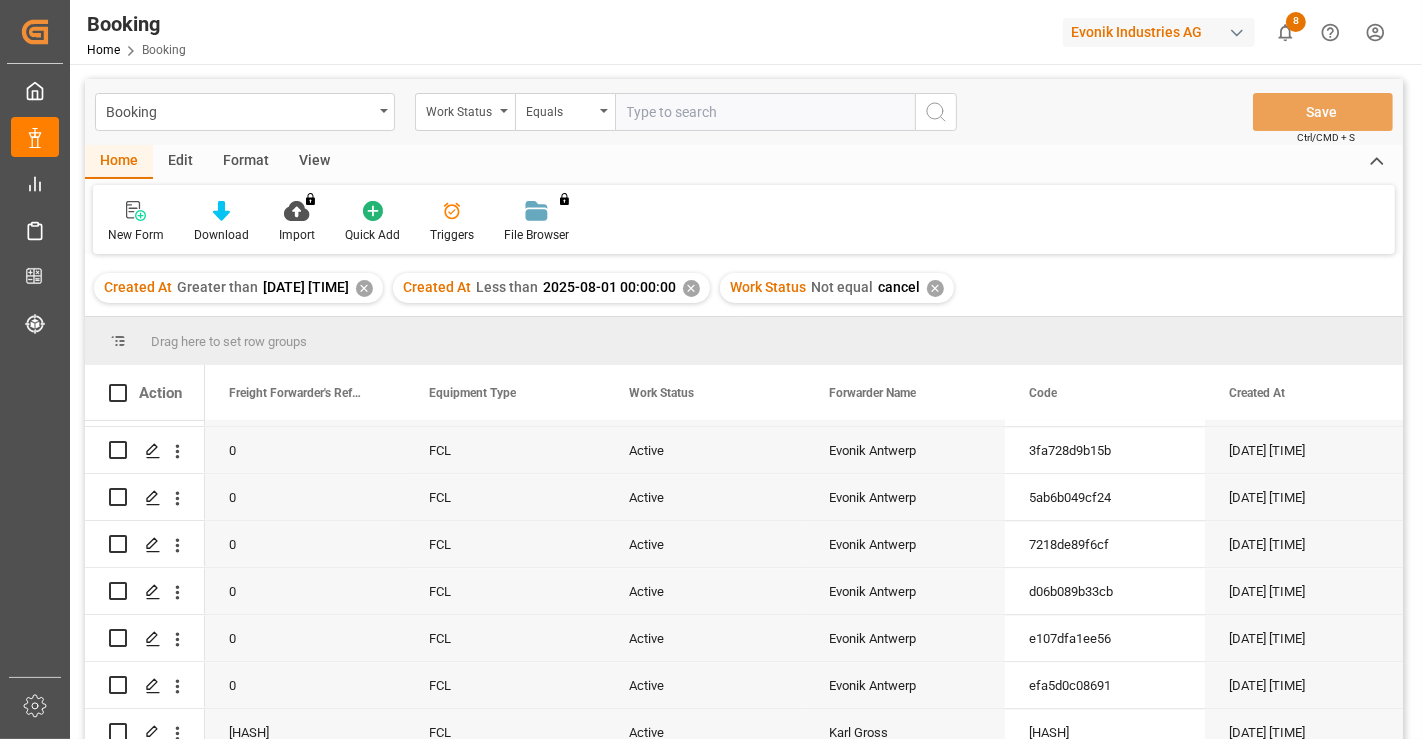 scroll, scrollTop: 4382, scrollLeft: 0, axis: vertical 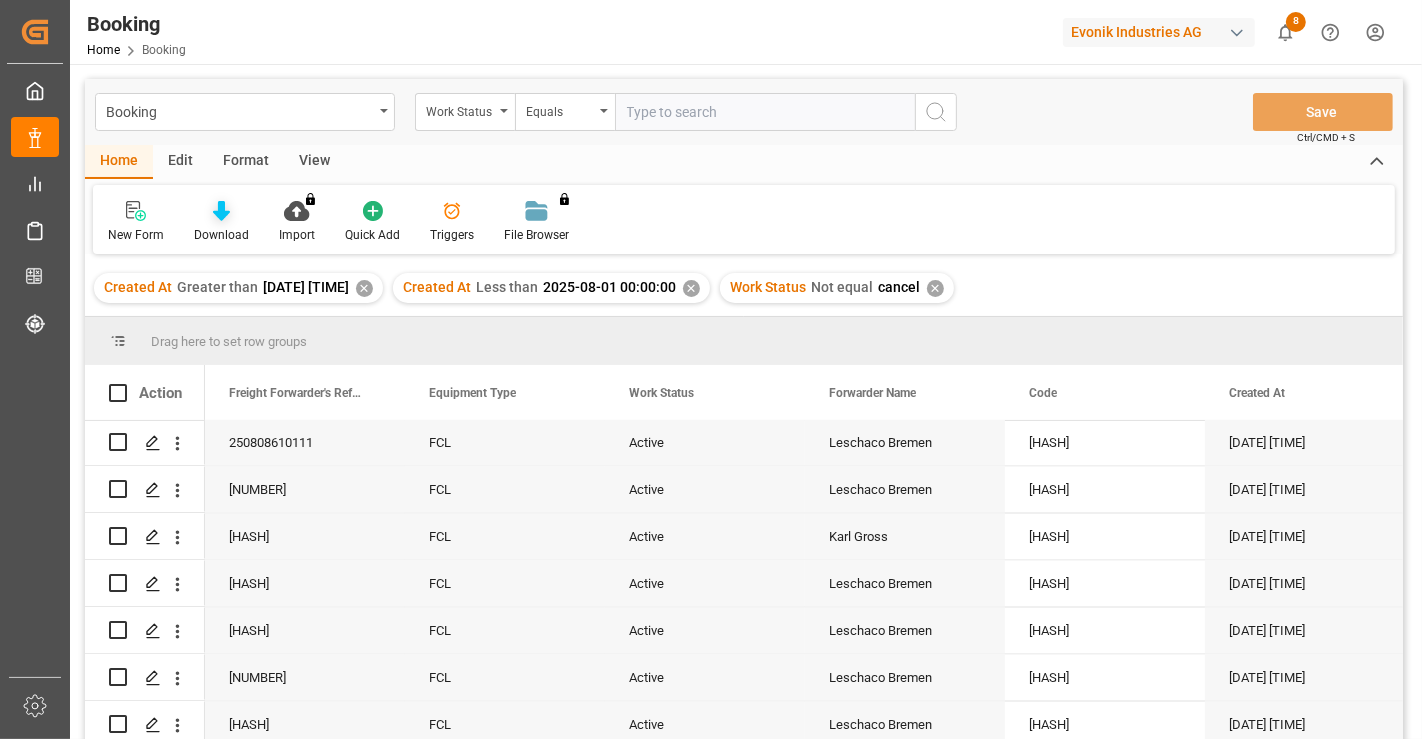 click on "Download" at bounding box center (221, 222) 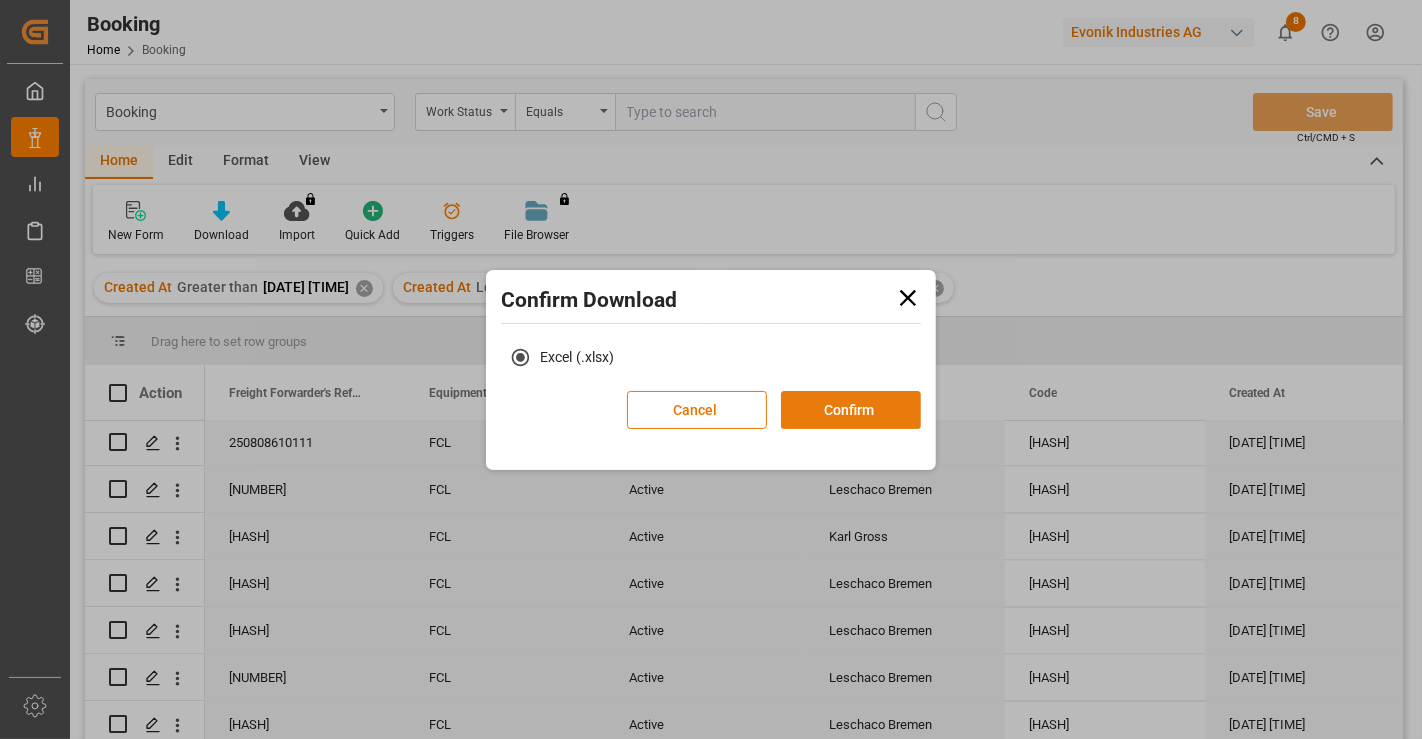 click on "Confirm" at bounding box center [851, 410] 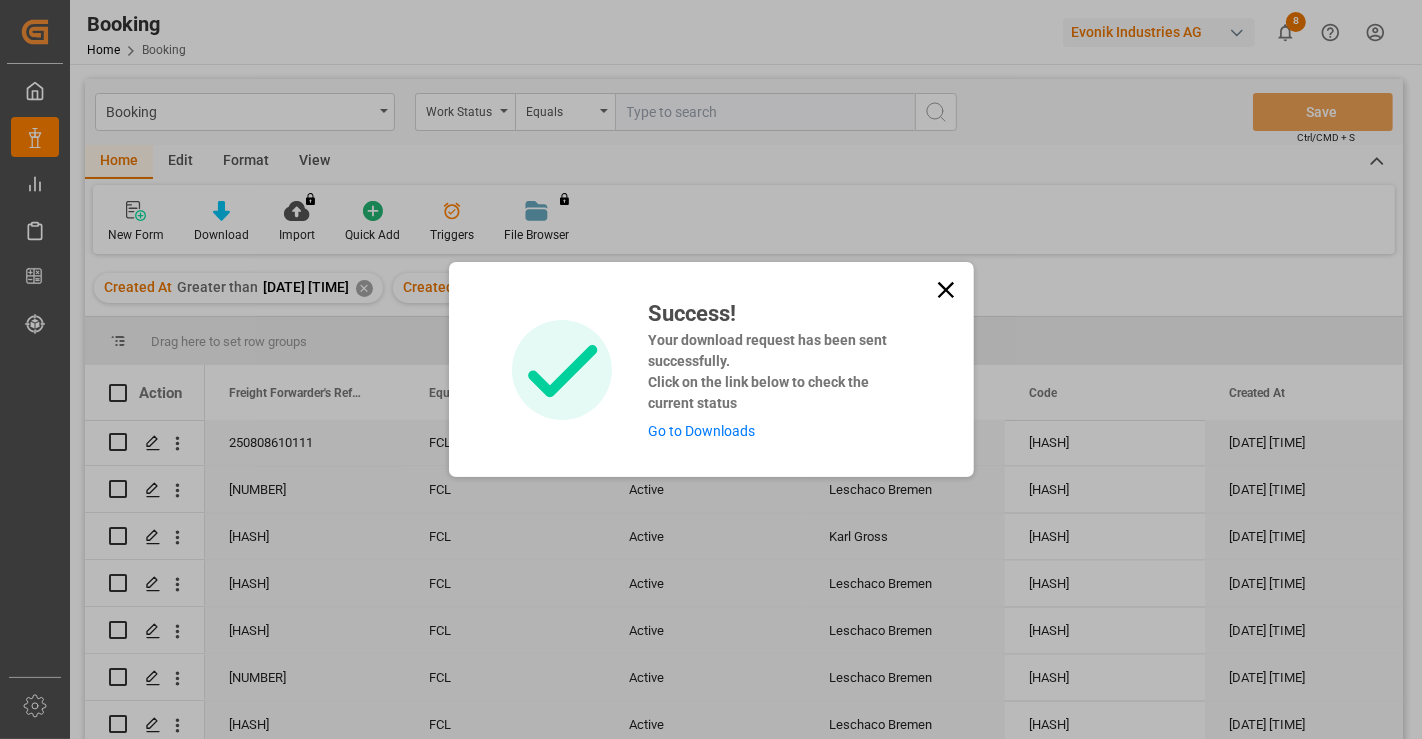 click on "Go to Downloads" at bounding box center (701, 431) 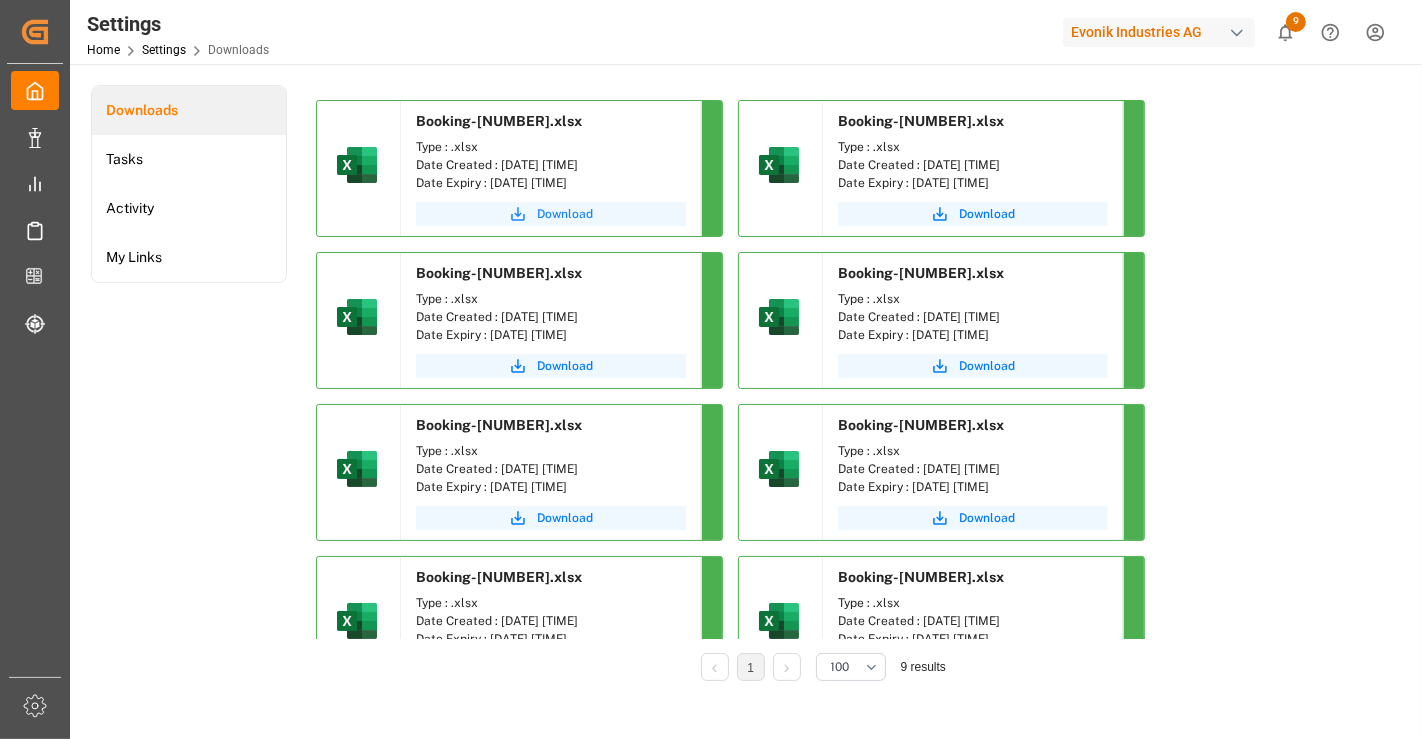click on "Download" at bounding box center (565, 214) 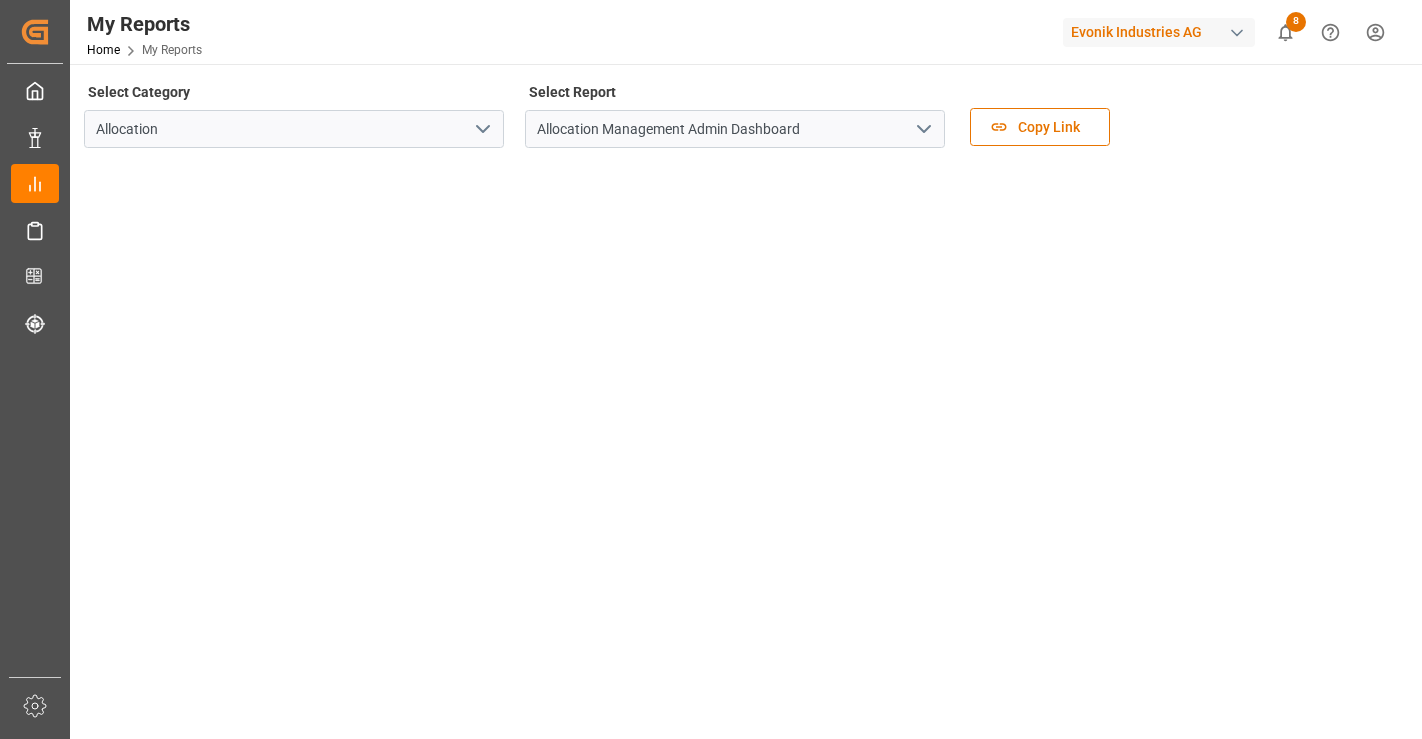 scroll, scrollTop: 0, scrollLeft: 0, axis: both 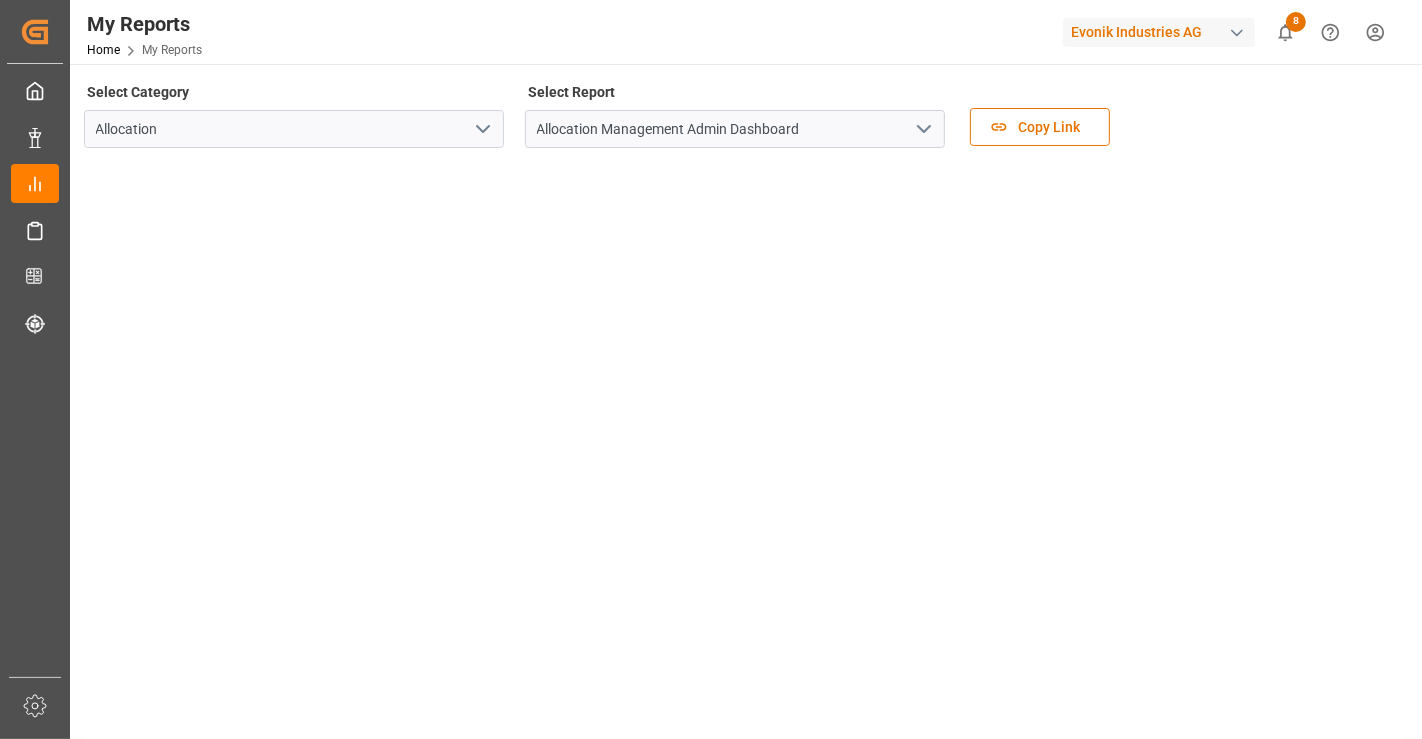 click 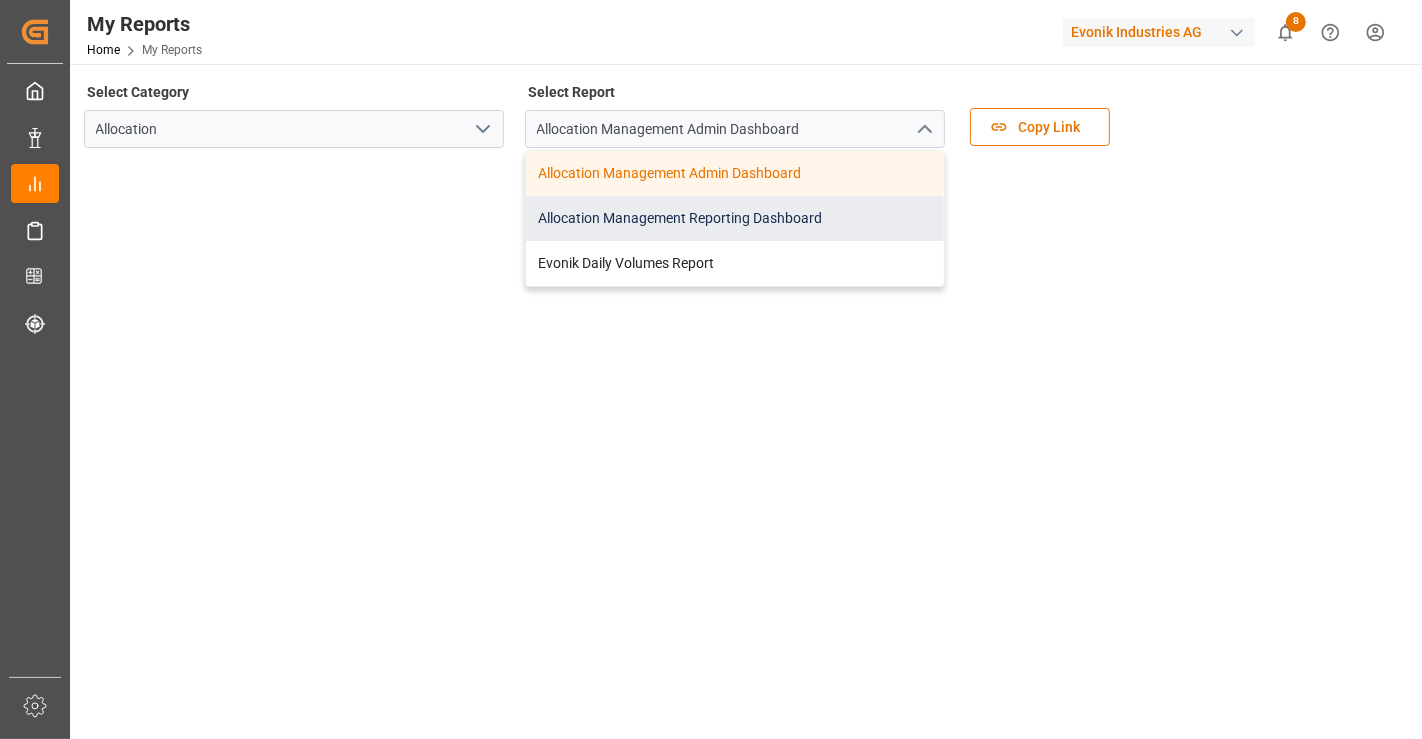 click on "Allocation Management Reporting Dashboard" at bounding box center [735, 218] 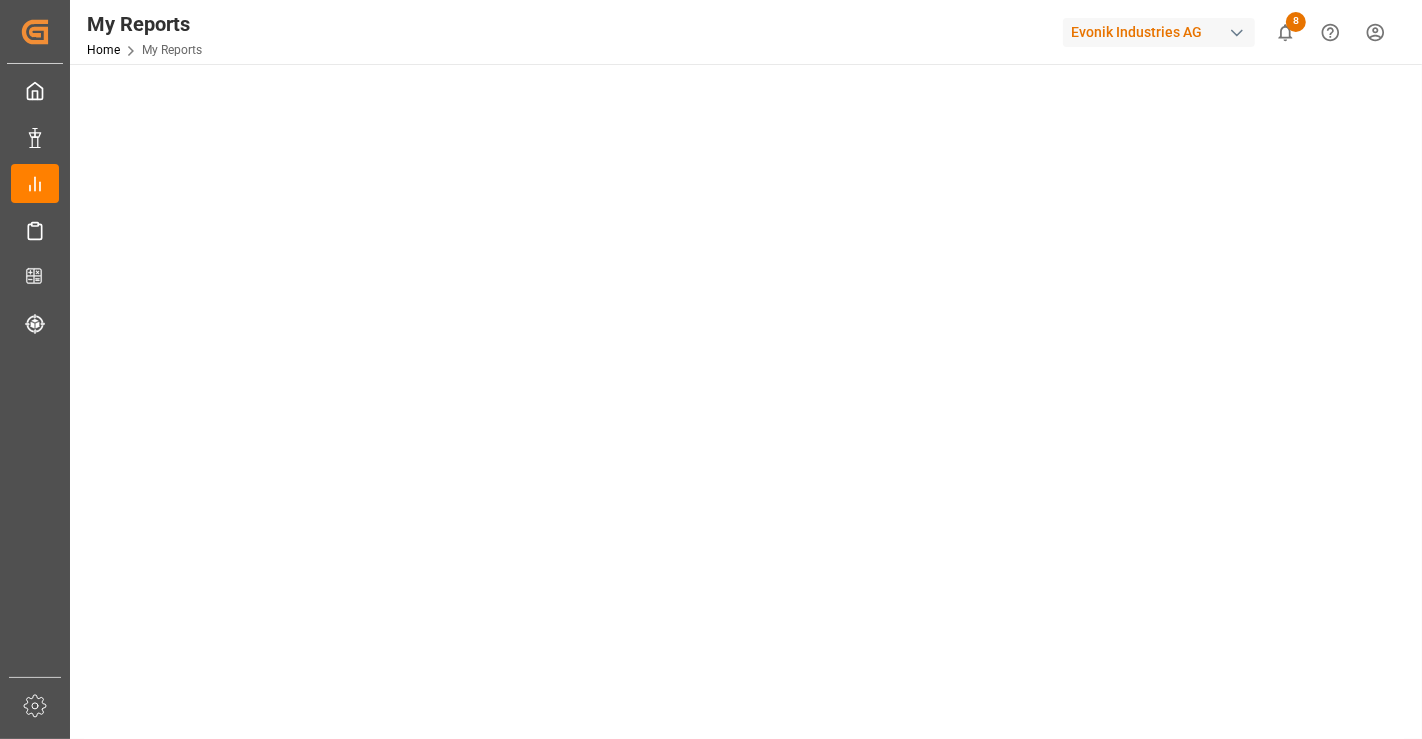 scroll, scrollTop: 111, scrollLeft: 0, axis: vertical 